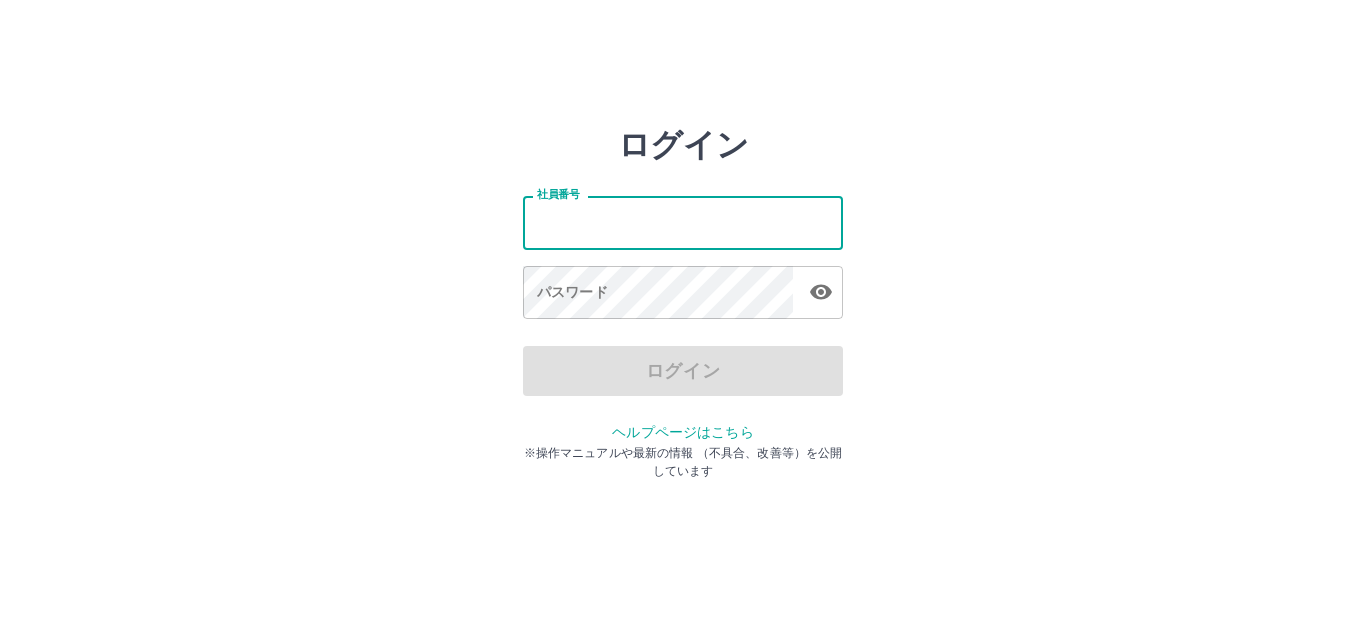 scroll, scrollTop: 0, scrollLeft: 0, axis: both 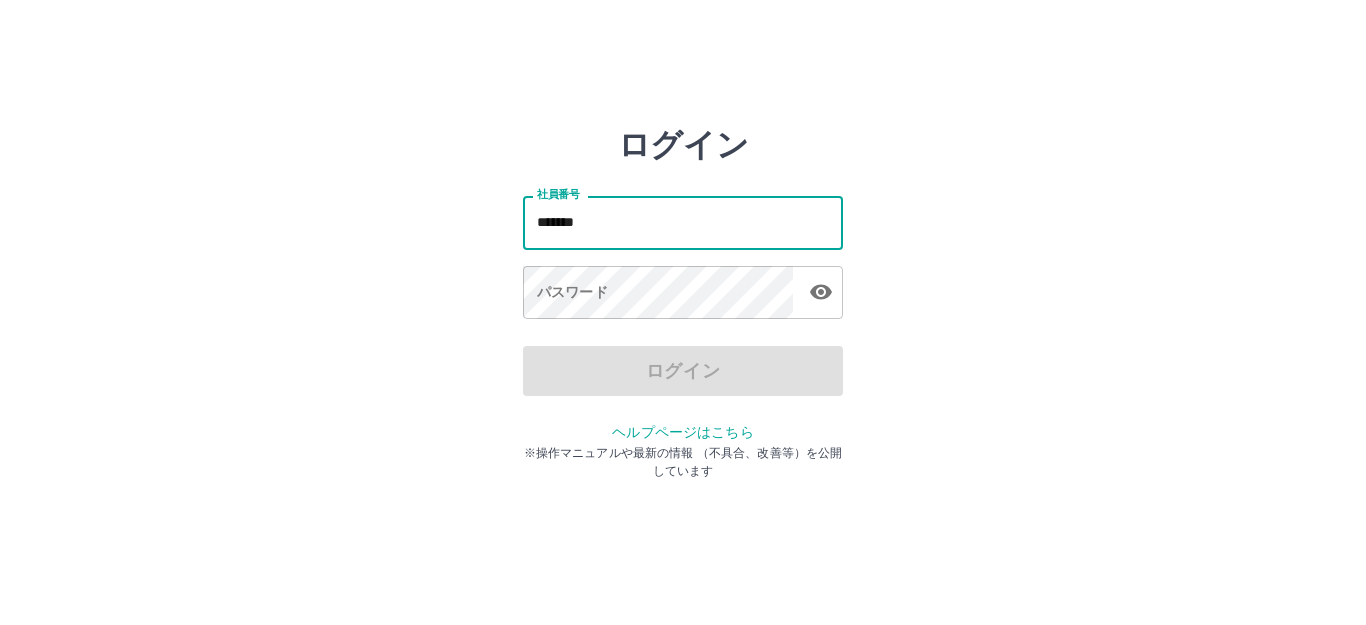 type on "*******" 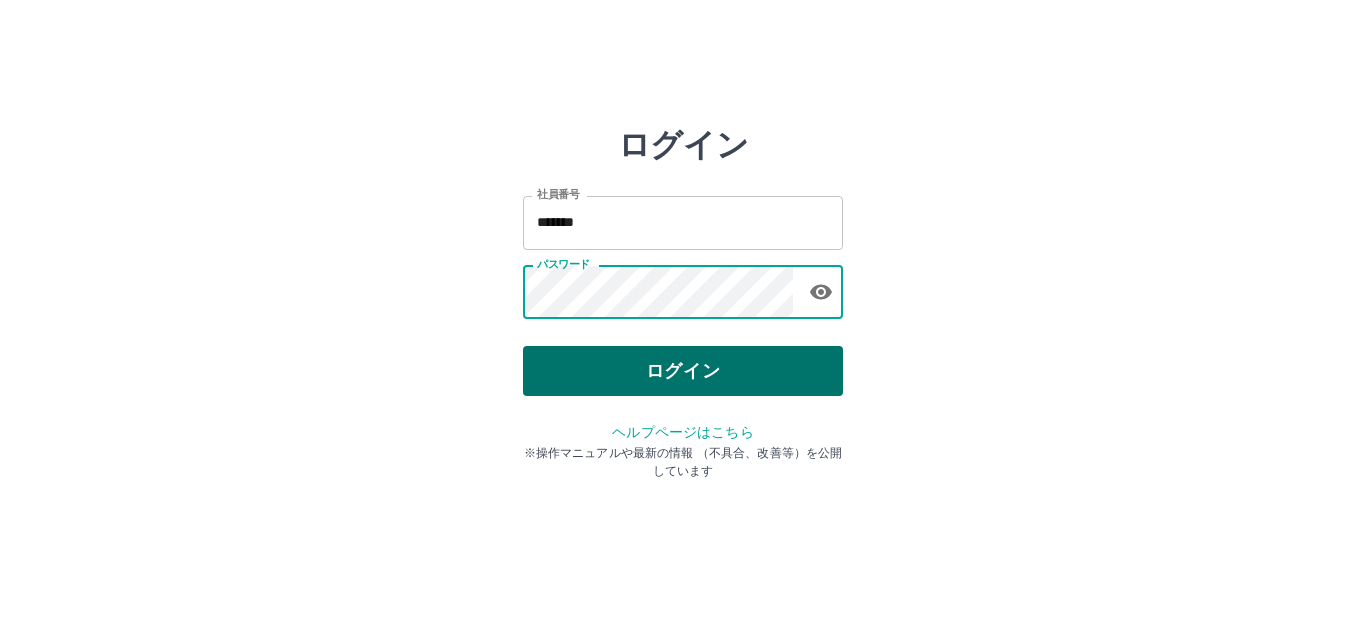 click on "ログイン" at bounding box center [683, 371] 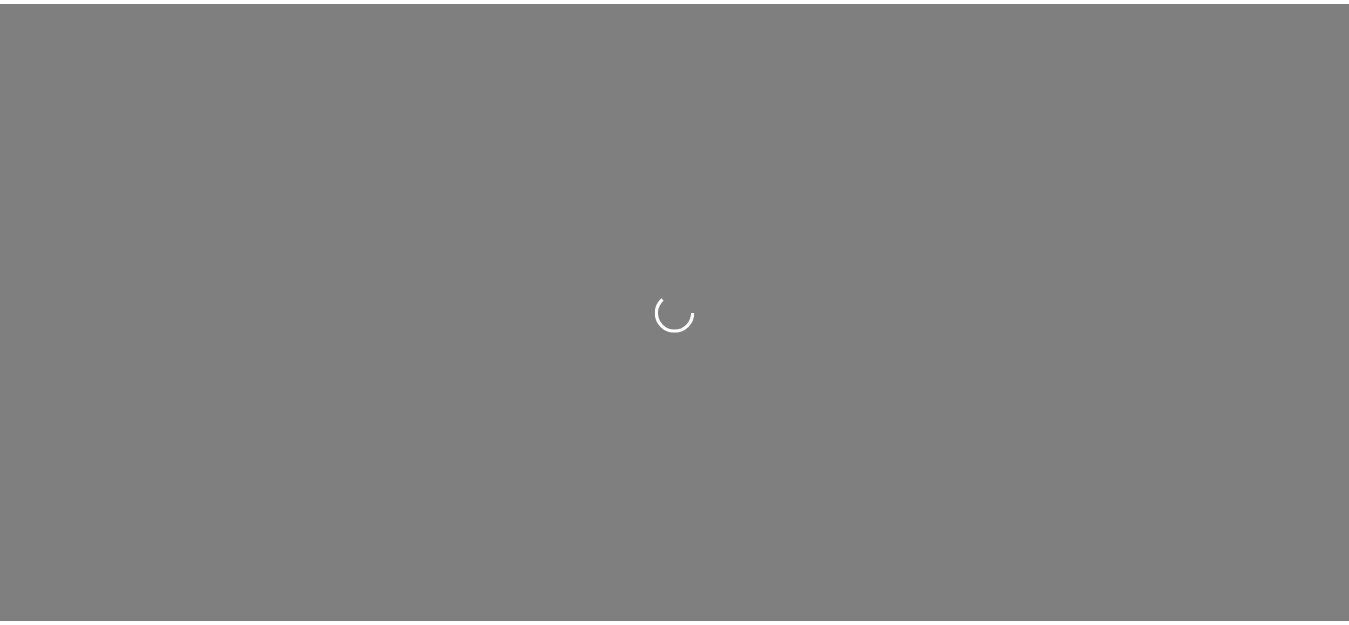 scroll, scrollTop: 0, scrollLeft: 0, axis: both 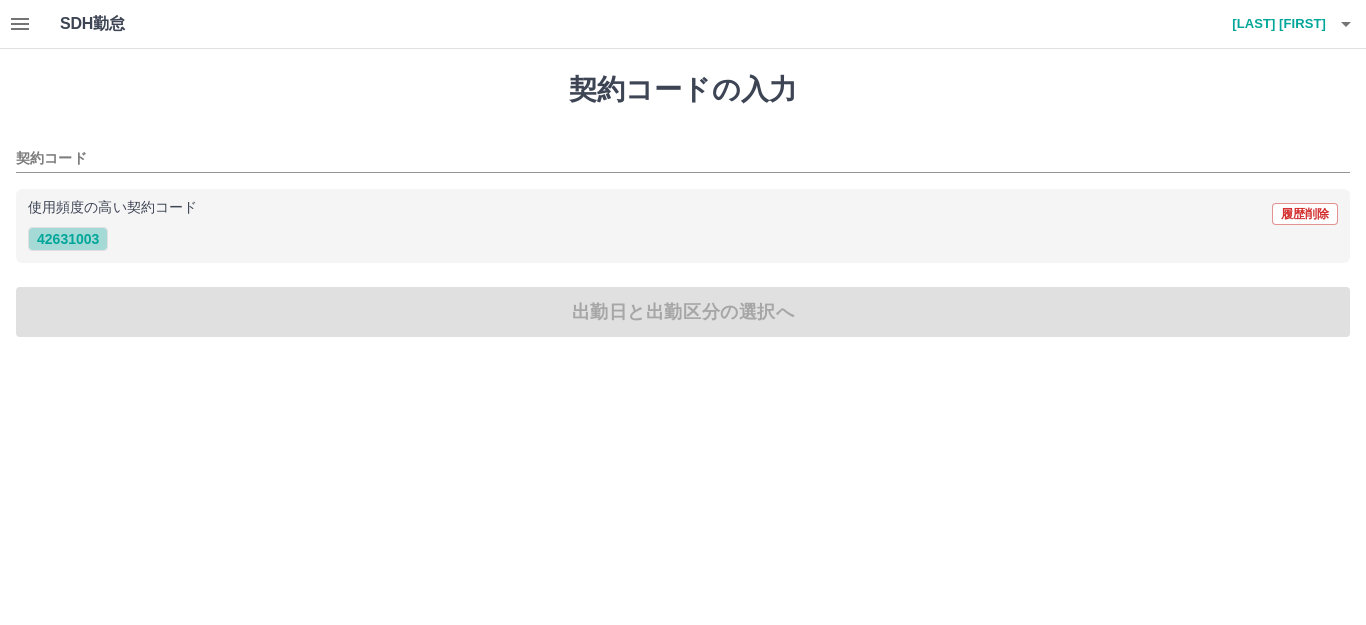 click on "42631003" at bounding box center [68, 239] 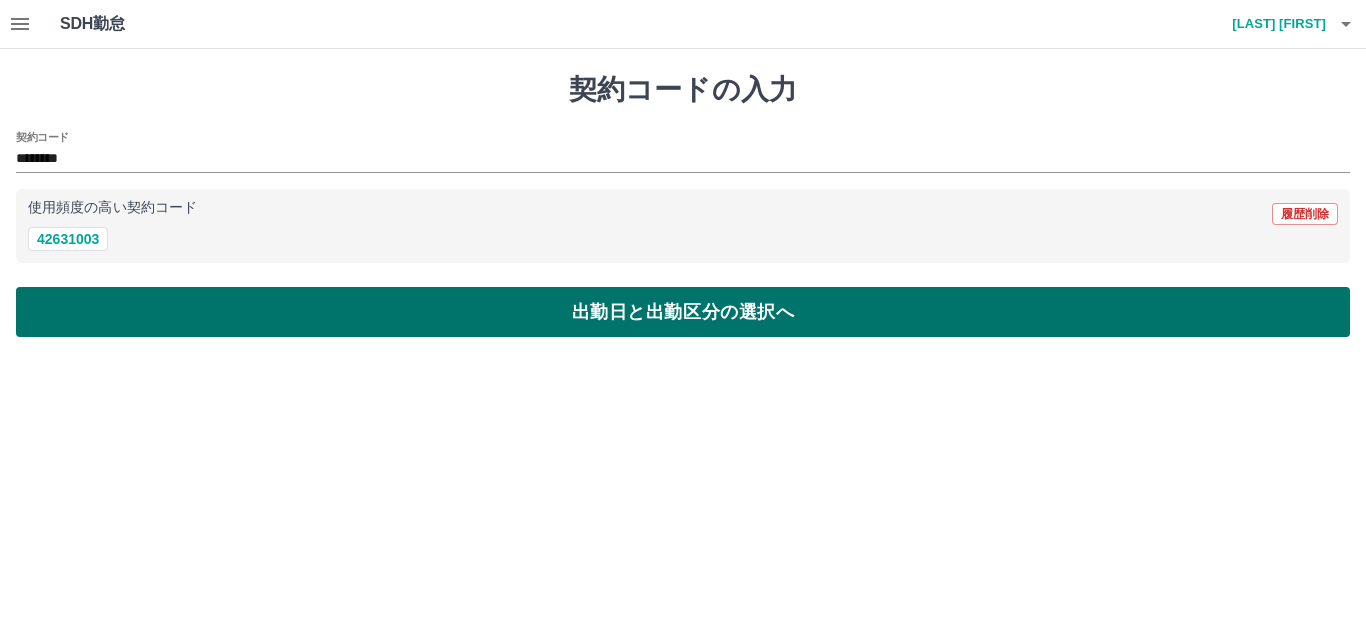 click on "出勤日と出勤区分の選択へ" at bounding box center (683, 312) 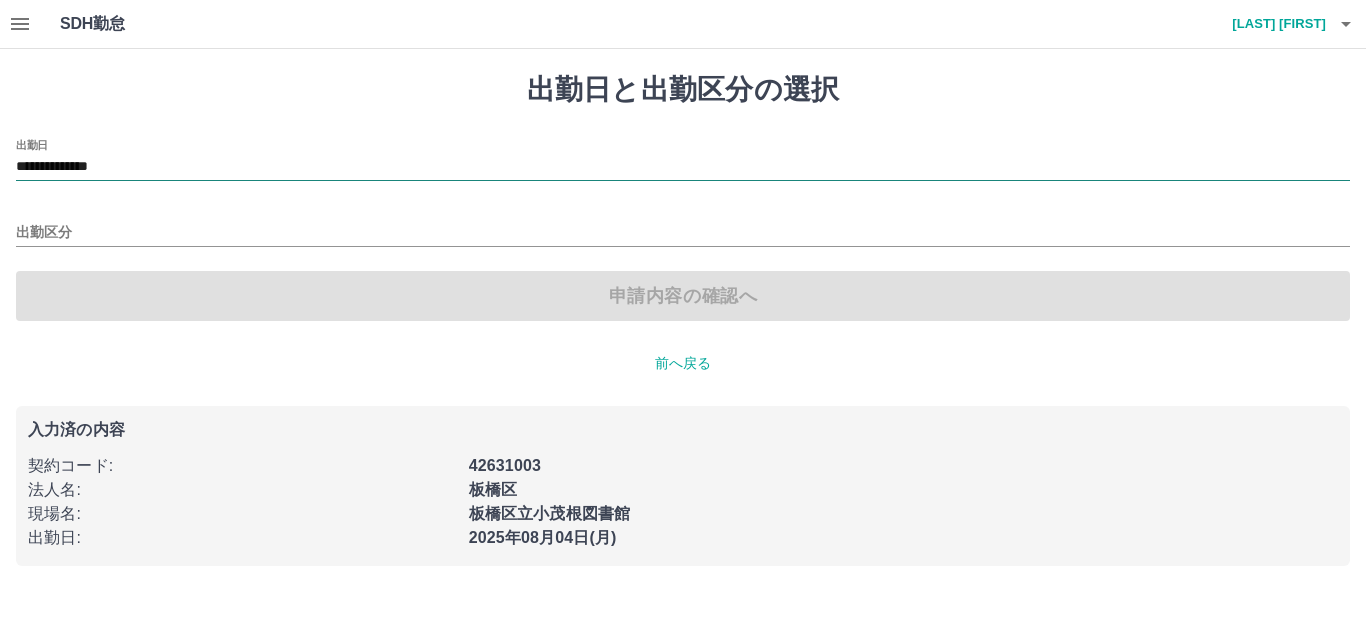 click on "**********" at bounding box center (683, 167) 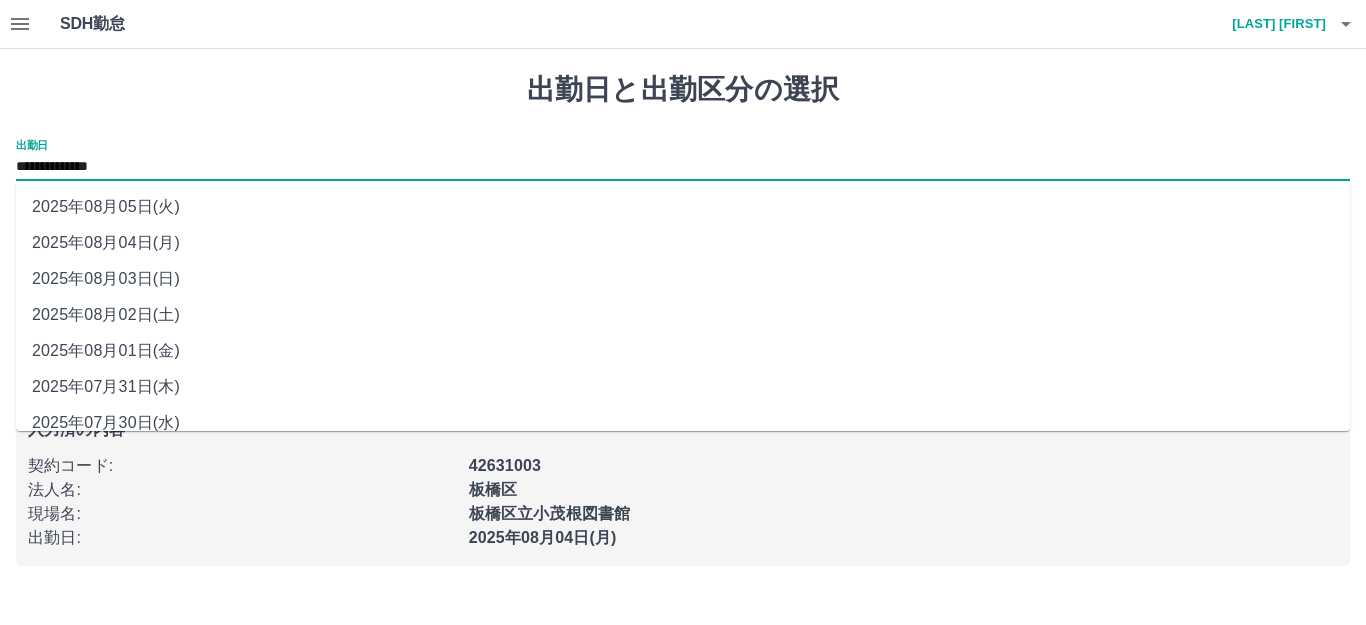 click on "2025年08月03日(日)" at bounding box center [683, 279] 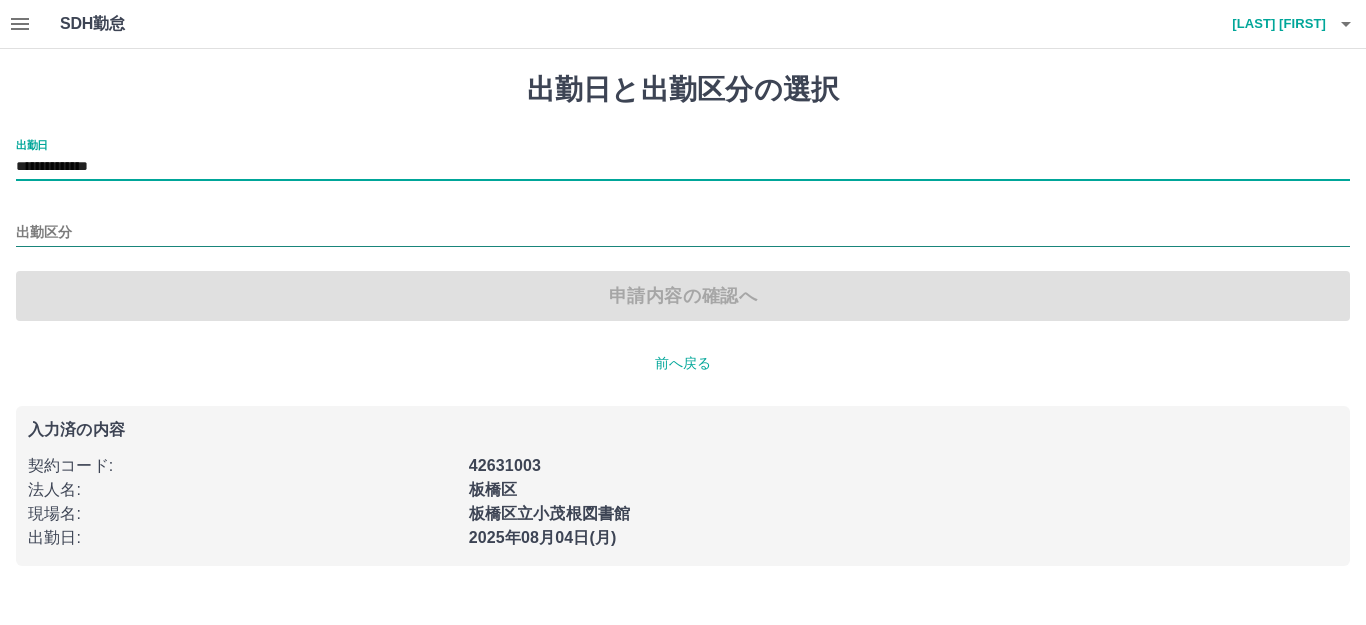 click on "出勤区分" at bounding box center [683, 233] 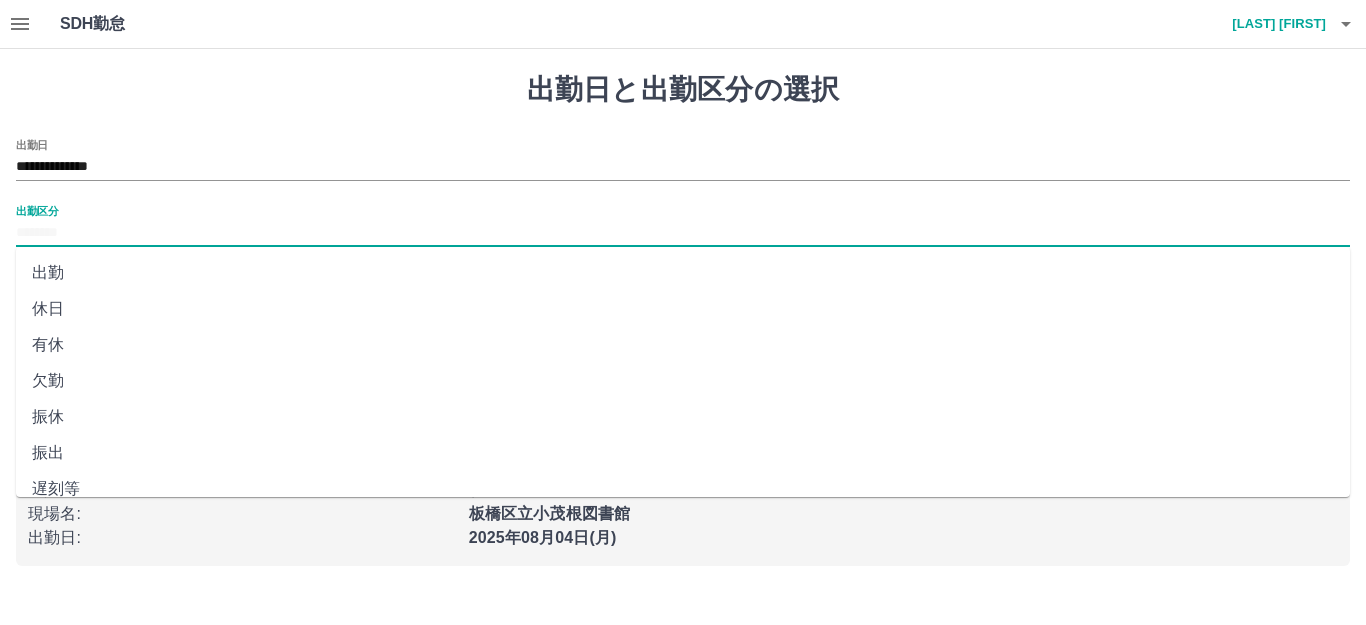 click on "出勤" at bounding box center (683, 273) 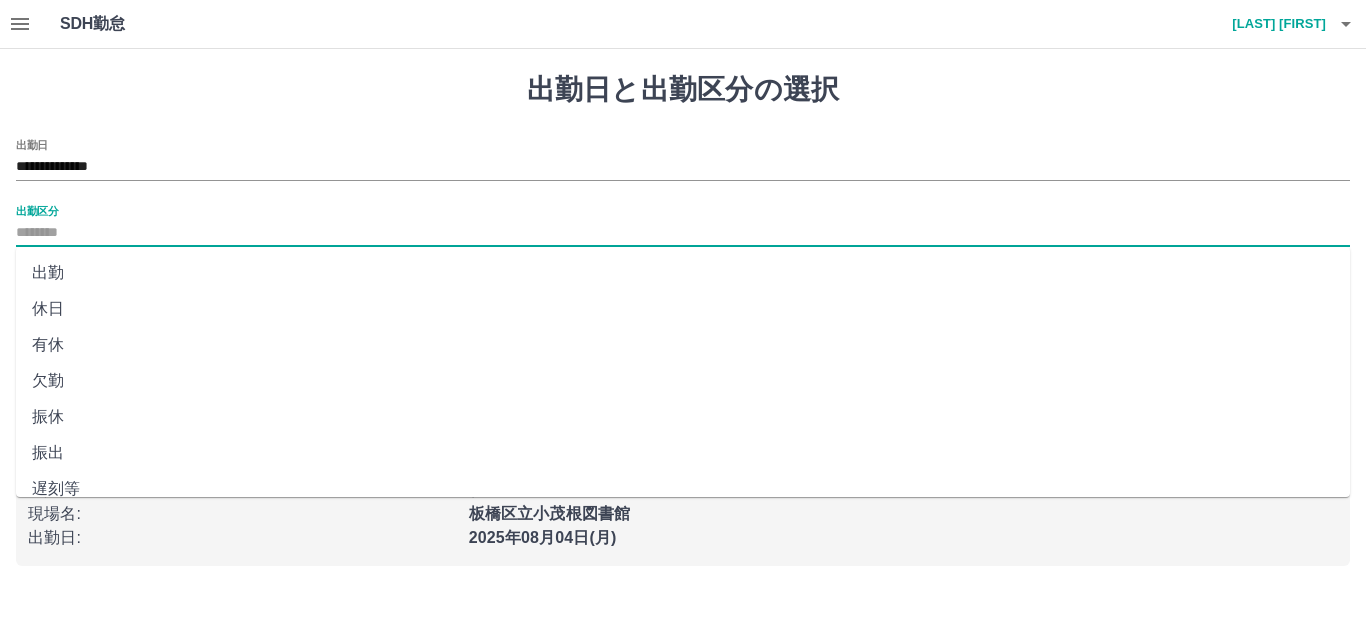 type on "**" 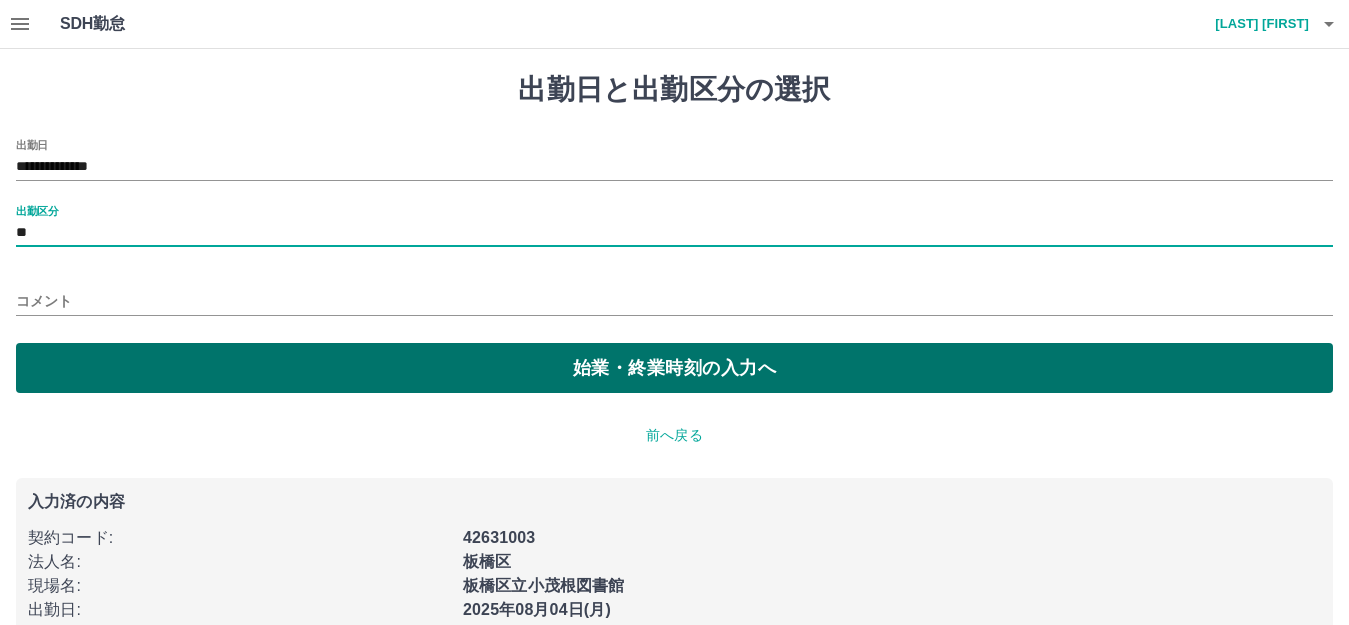 click on "始業・終業時刻の入力へ" at bounding box center (674, 368) 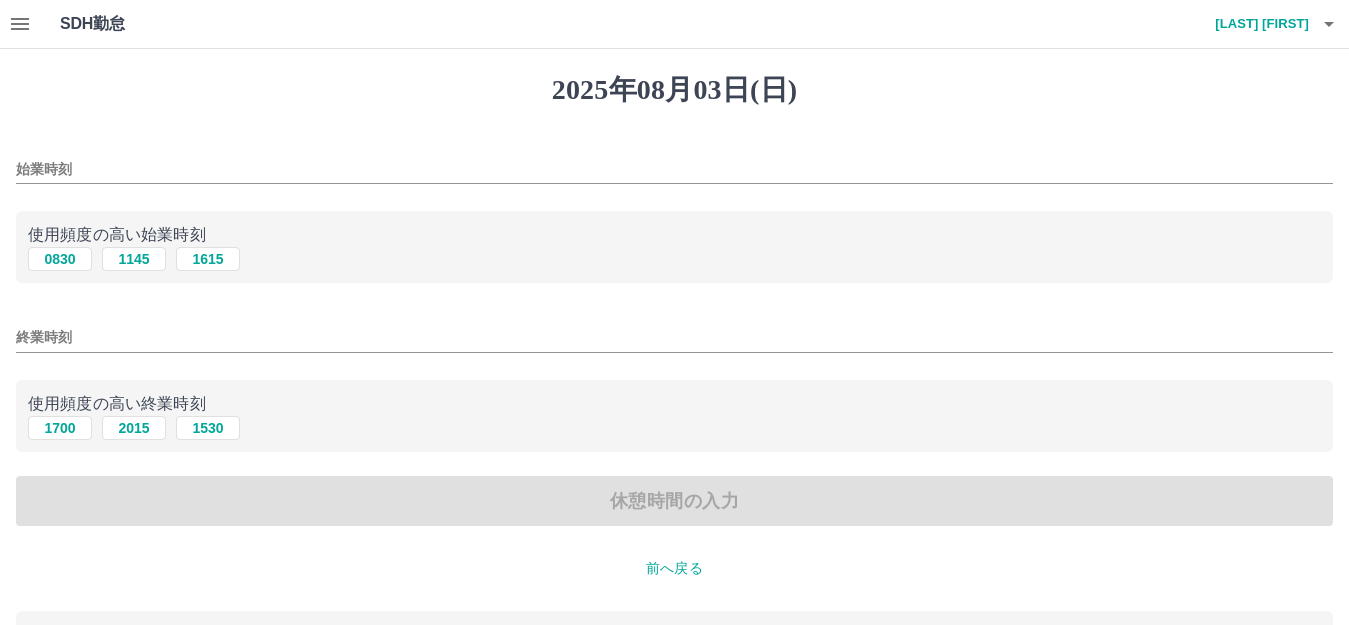 click on "使用頻度の高い始業時刻" at bounding box center [674, 235] 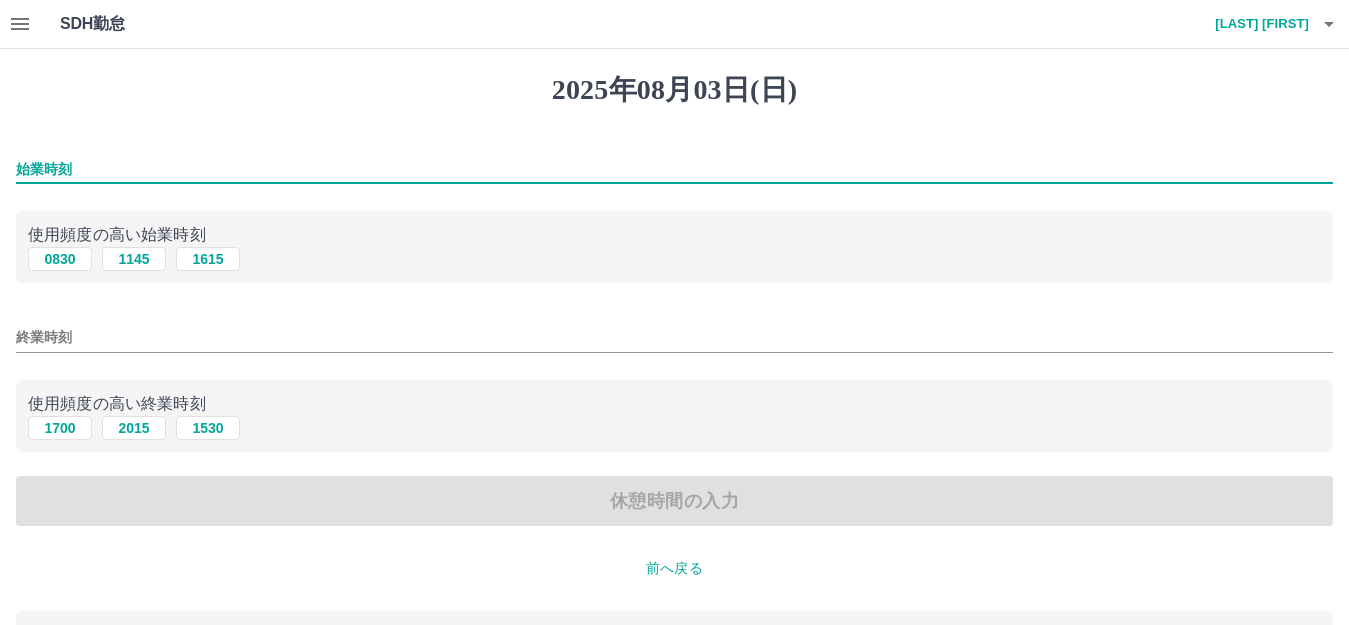 click on "始業時刻" at bounding box center [674, 169] 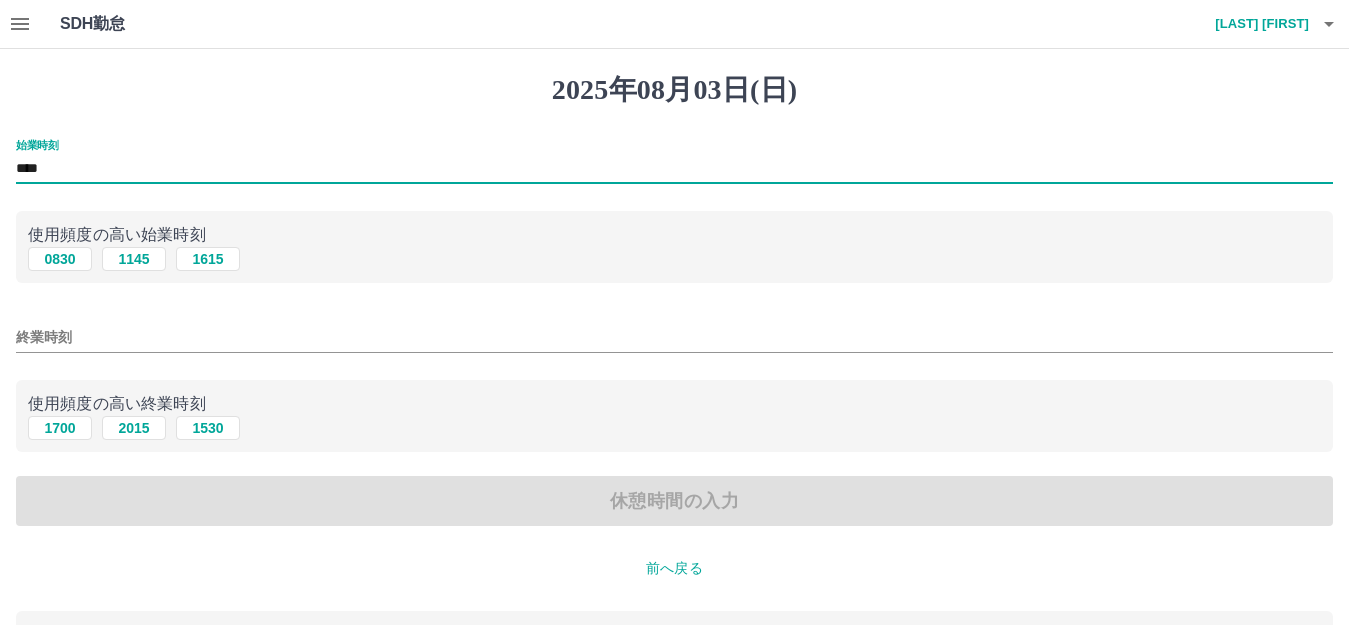 type on "****" 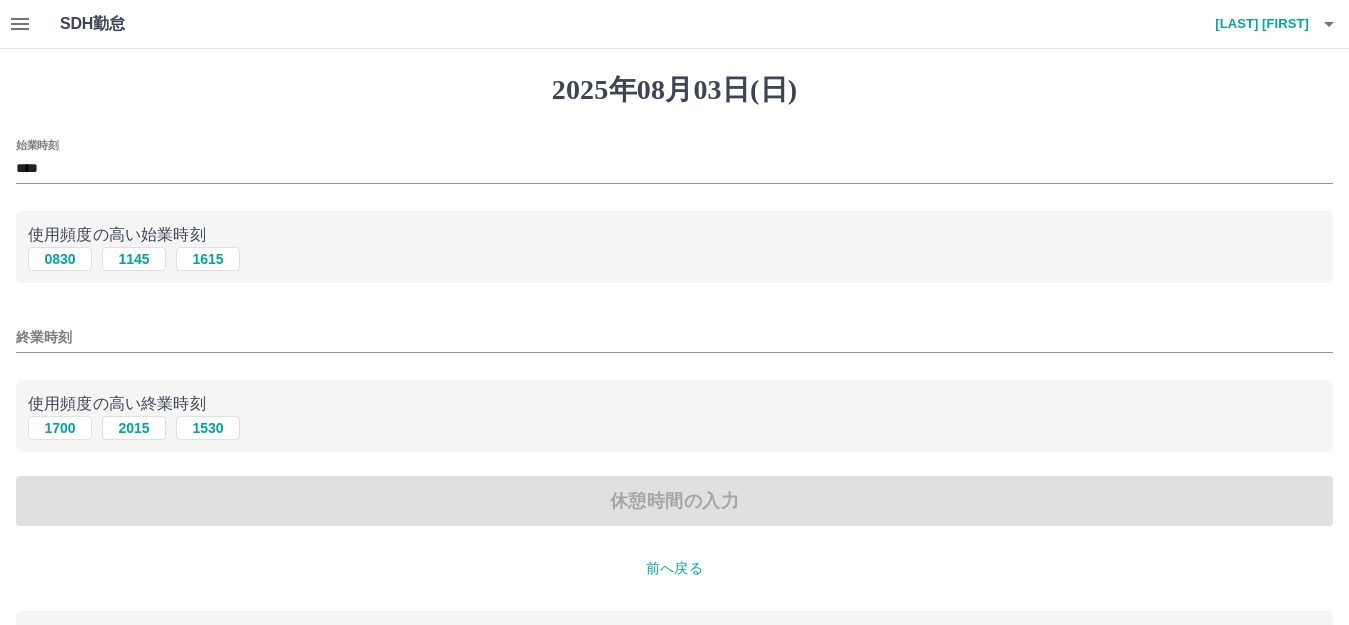 click on "始業時刻 **** 使用頻度の高い始業時刻 0830 1145 1615 終業時刻 使用頻度の高い終業時刻 1700 2015 1530 休憩時間の入力" at bounding box center (674, 333) 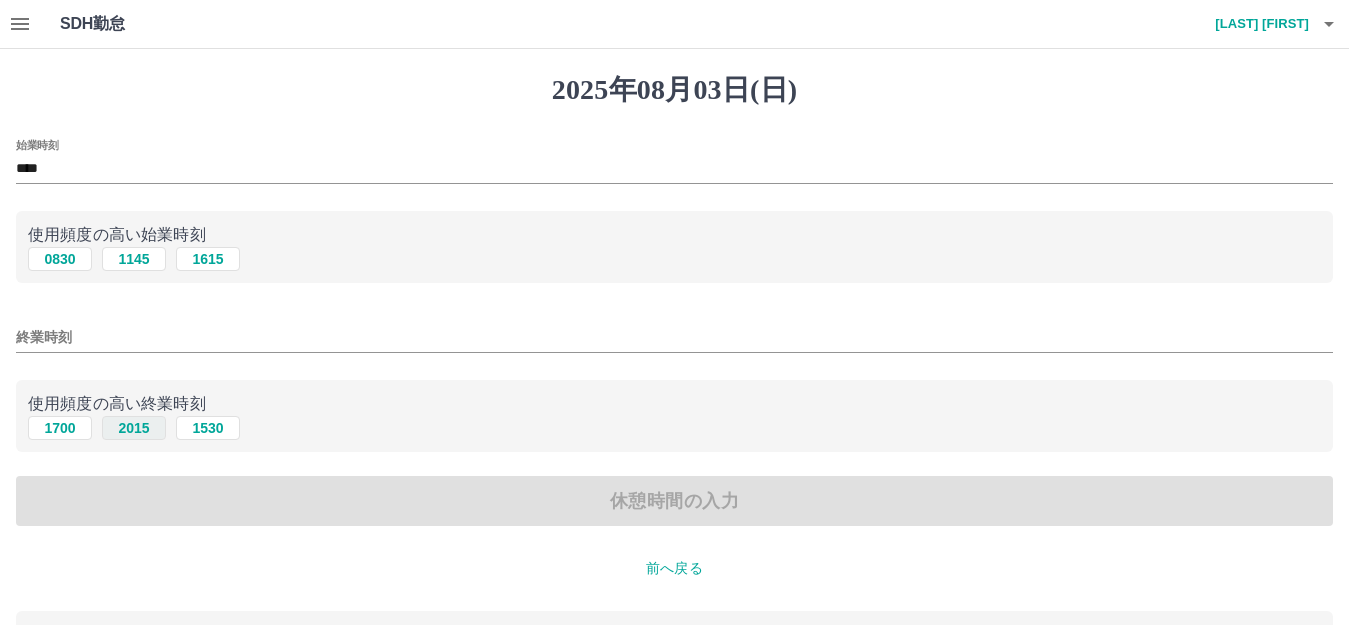 click on "2015" at bounding box center [134, 428] 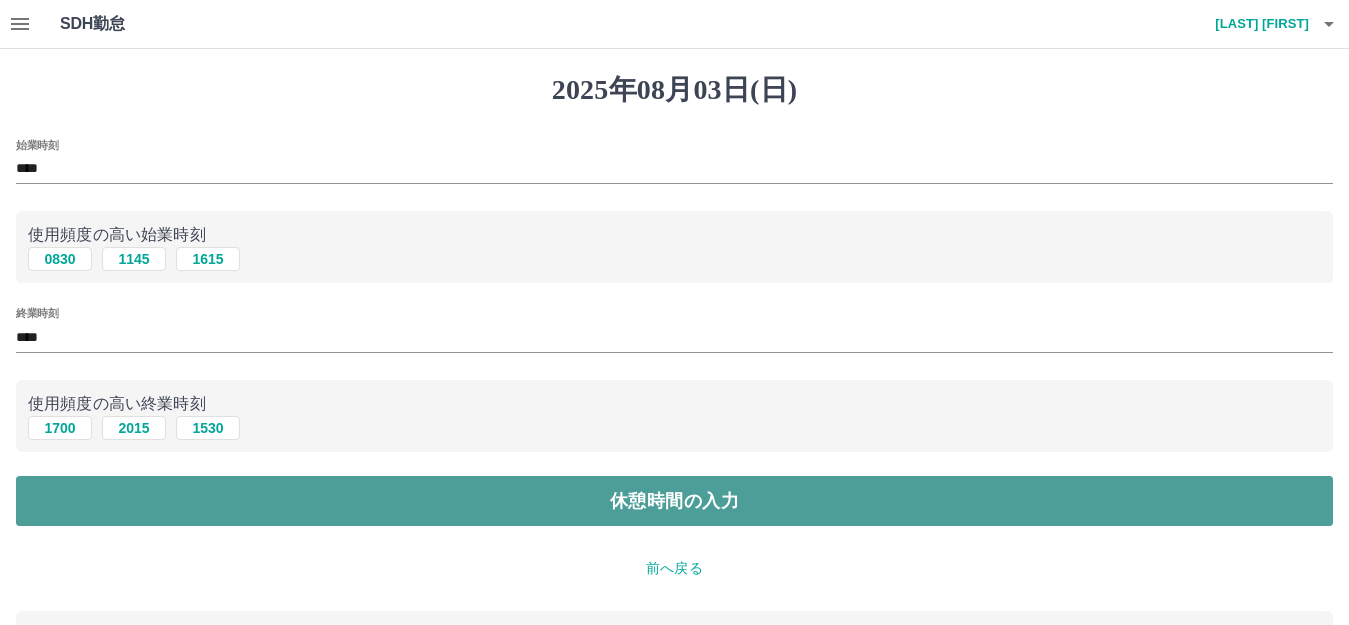 click on "休憩時間の入力" at bounding box center [674, 501] 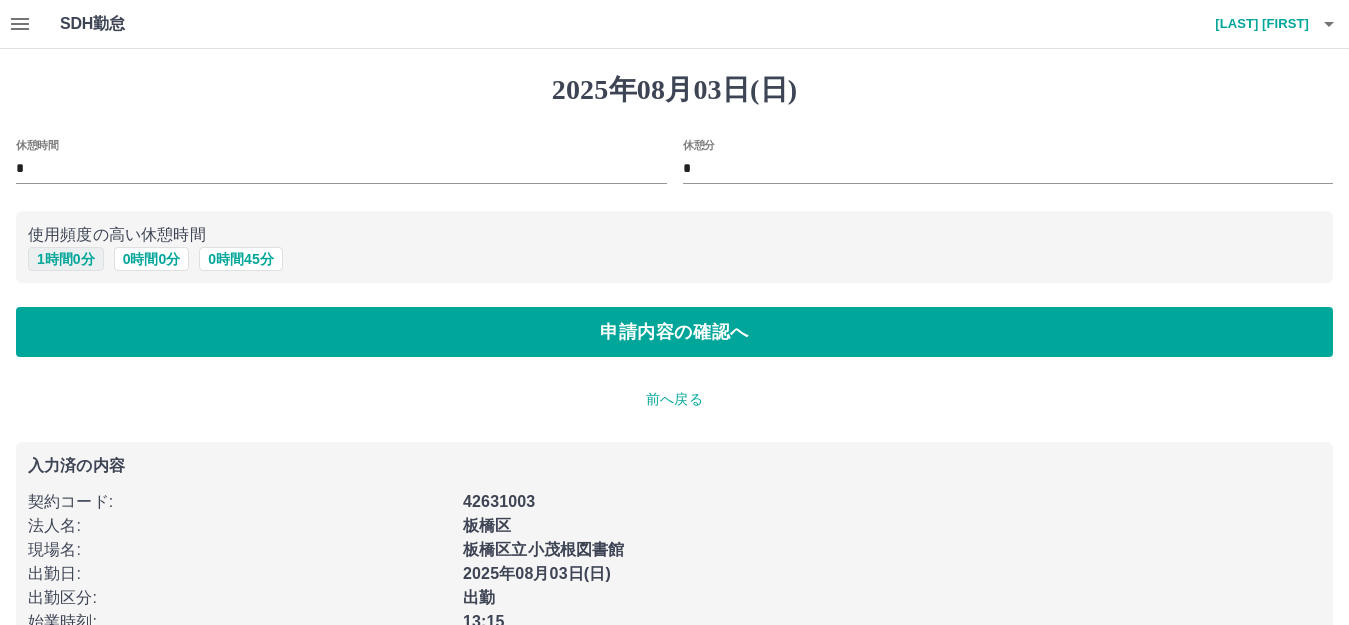 click on "1 時間 0 分" at bounding box center [66, 259] 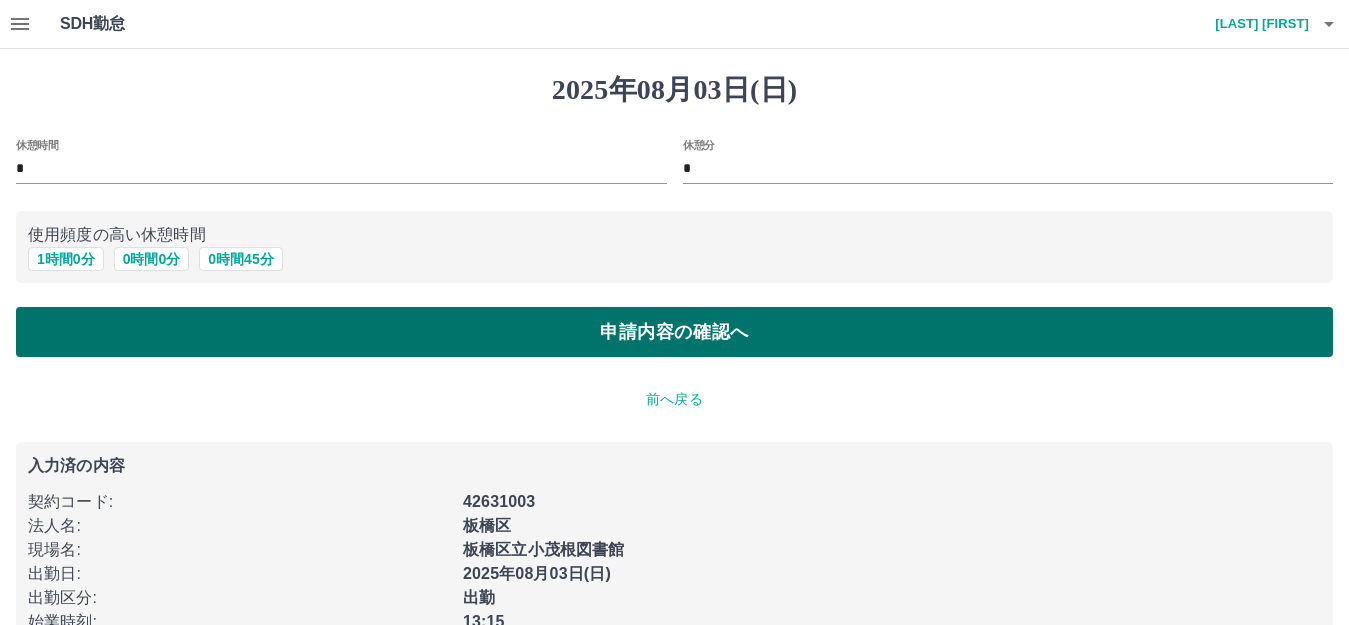 click on "申請内容の確認へ" at bounding box center [674, 332] 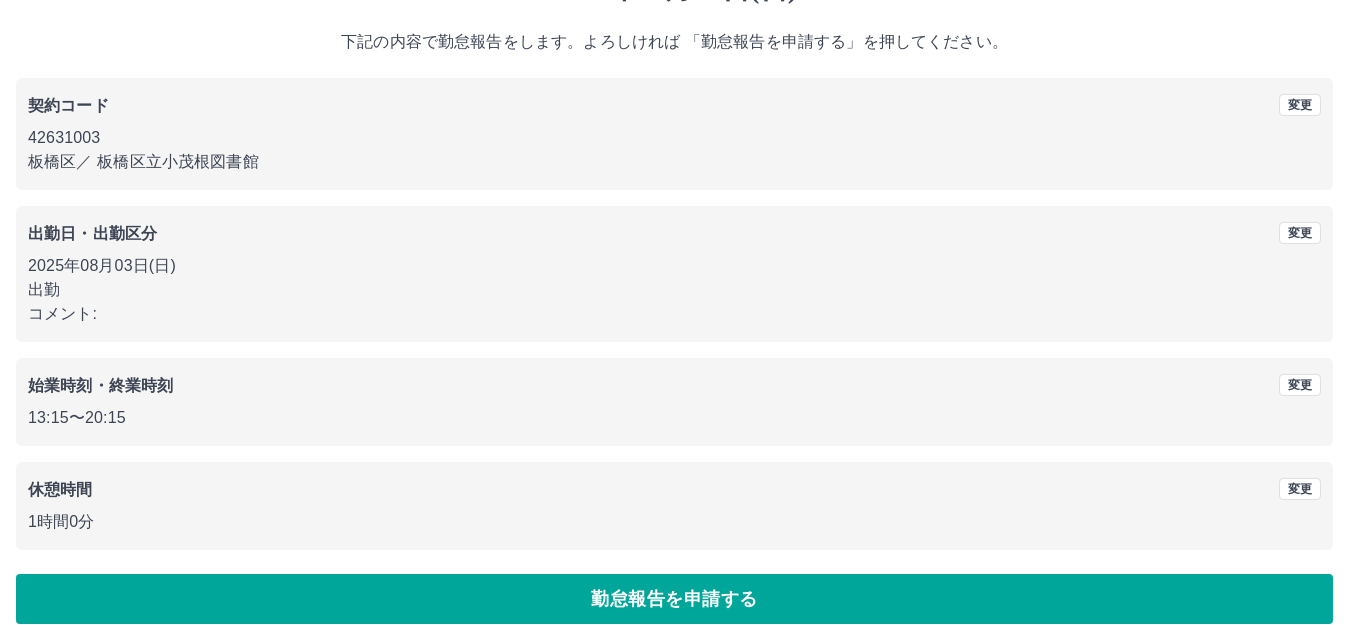scroll, scrollTop: 124, scrollLeft: 0, axis: vertical 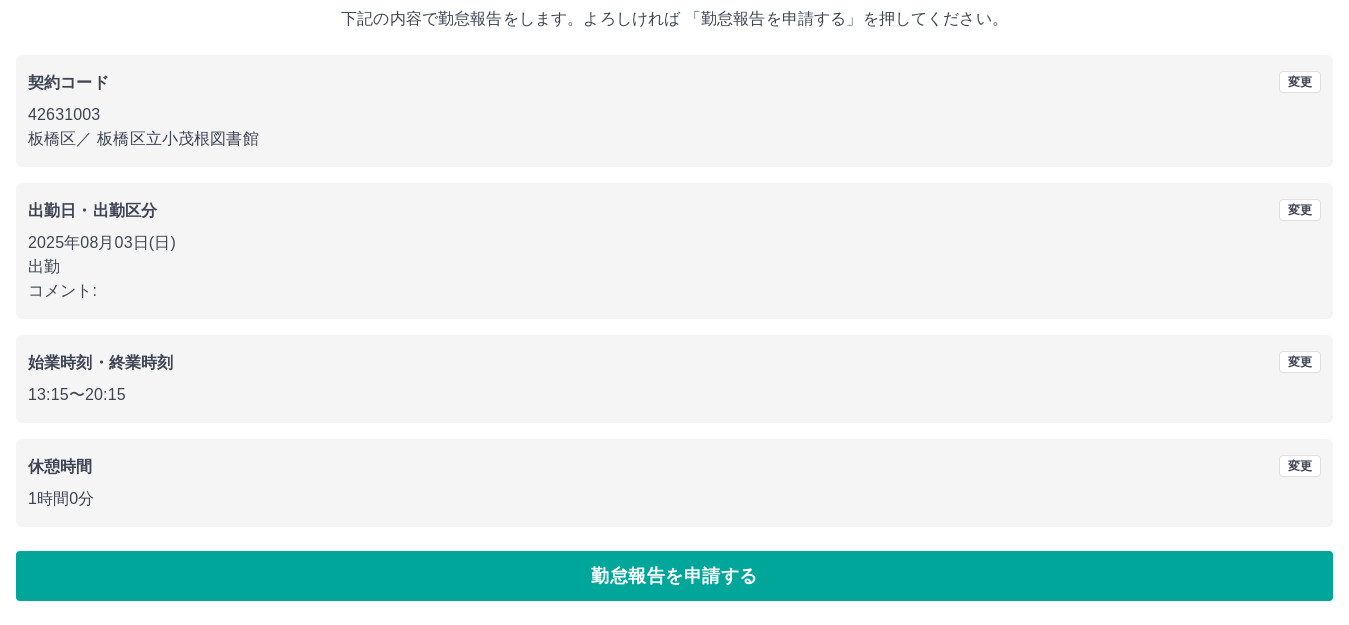click on "勤怠報告を申請する" at bounding box center (674, 576) 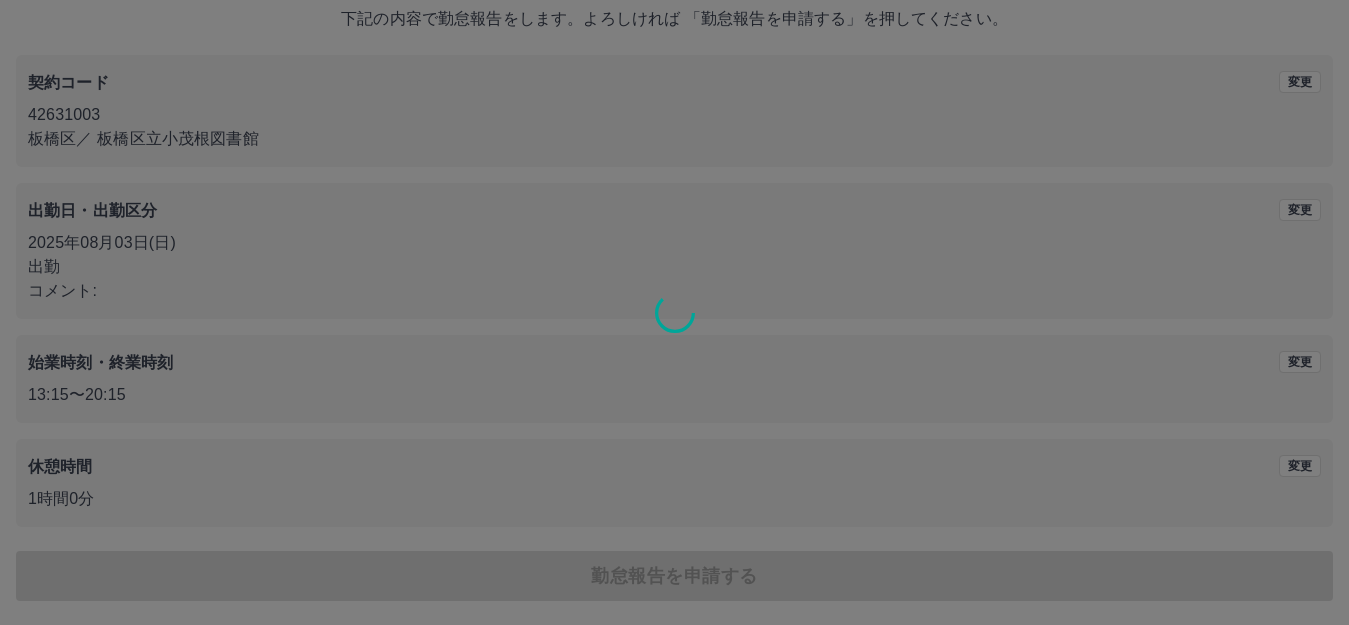 scroll, scrollTop: 0, scrollLeft: 0, axis: both 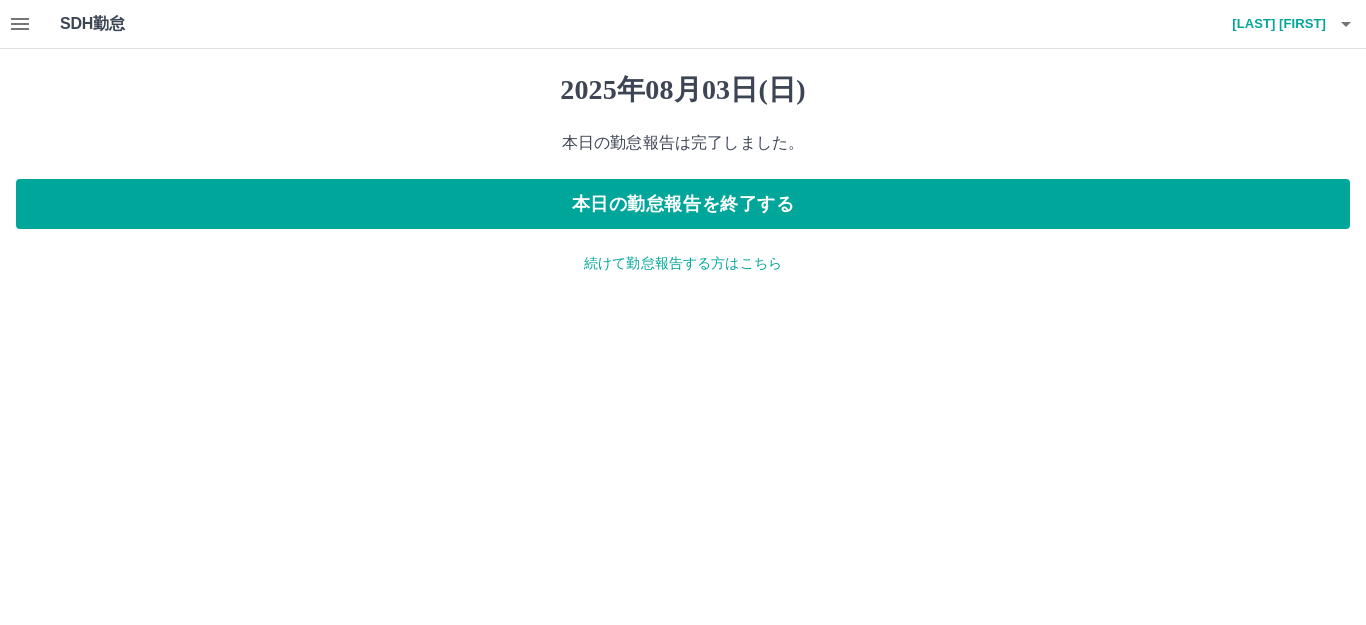 click on "続けて勤怠報告する方はこちら" at bounding box center (683, 263) 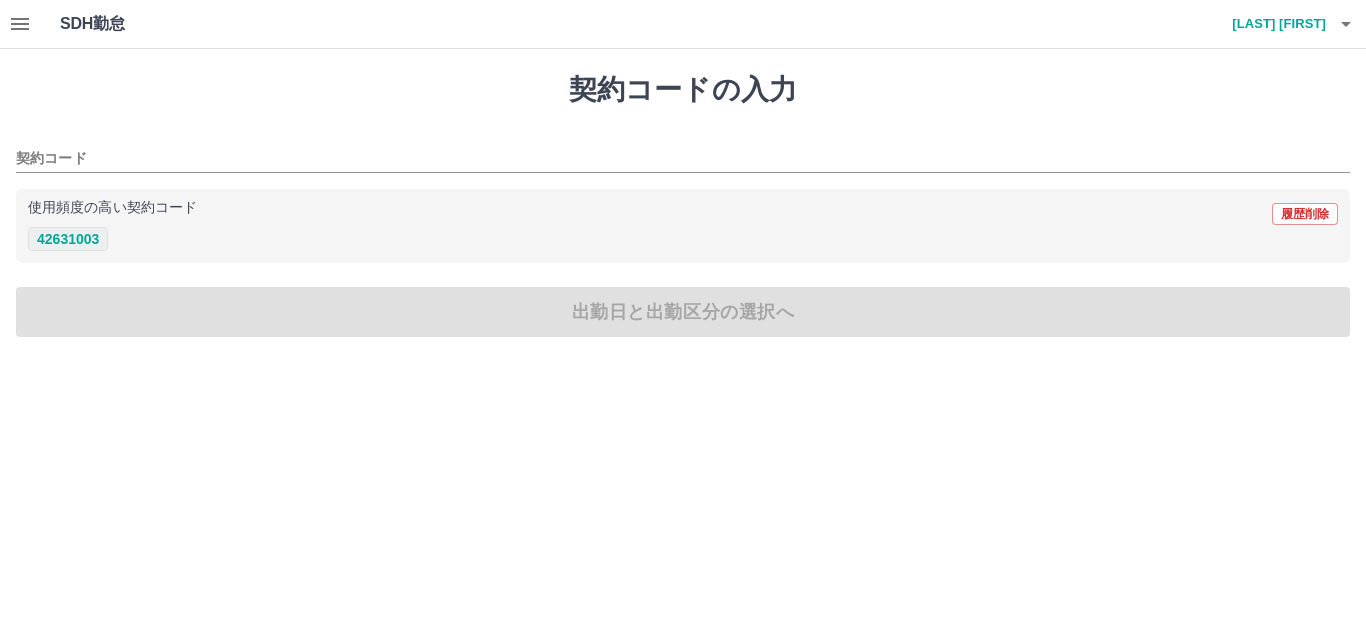 click on "42631003" at bounding box center [68, 239] 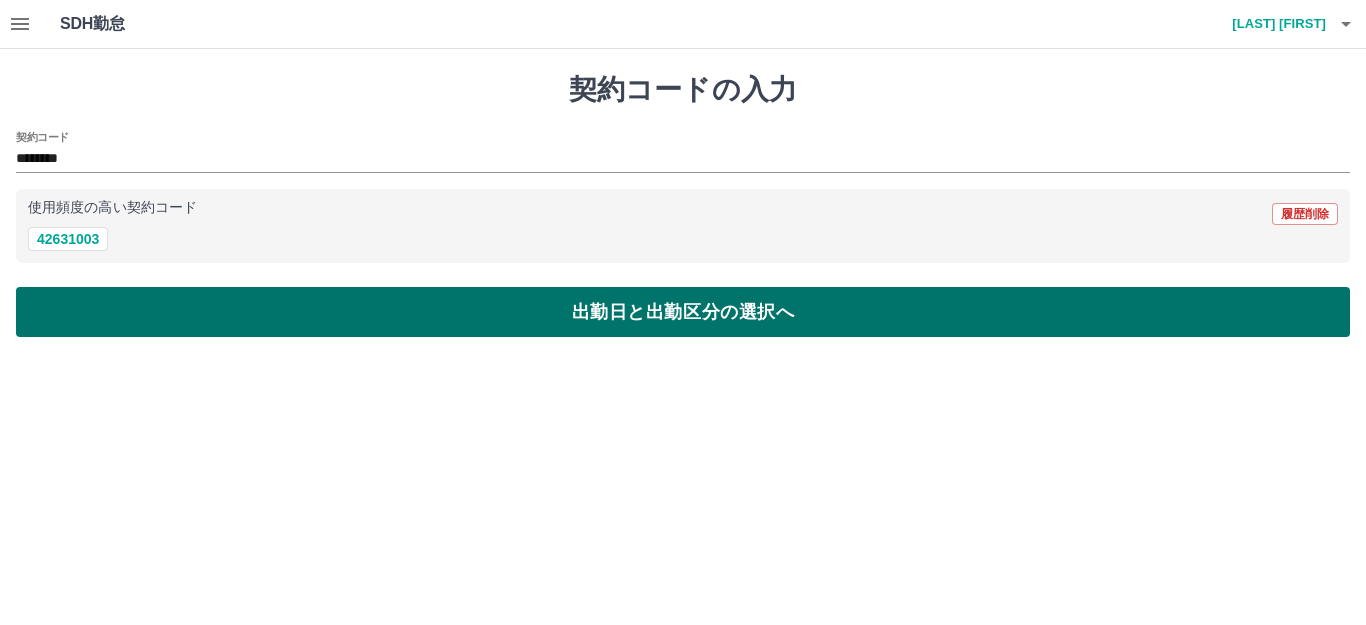 click on "出勤日と出勤区分の選択へ" at bounding box center [683, 312] 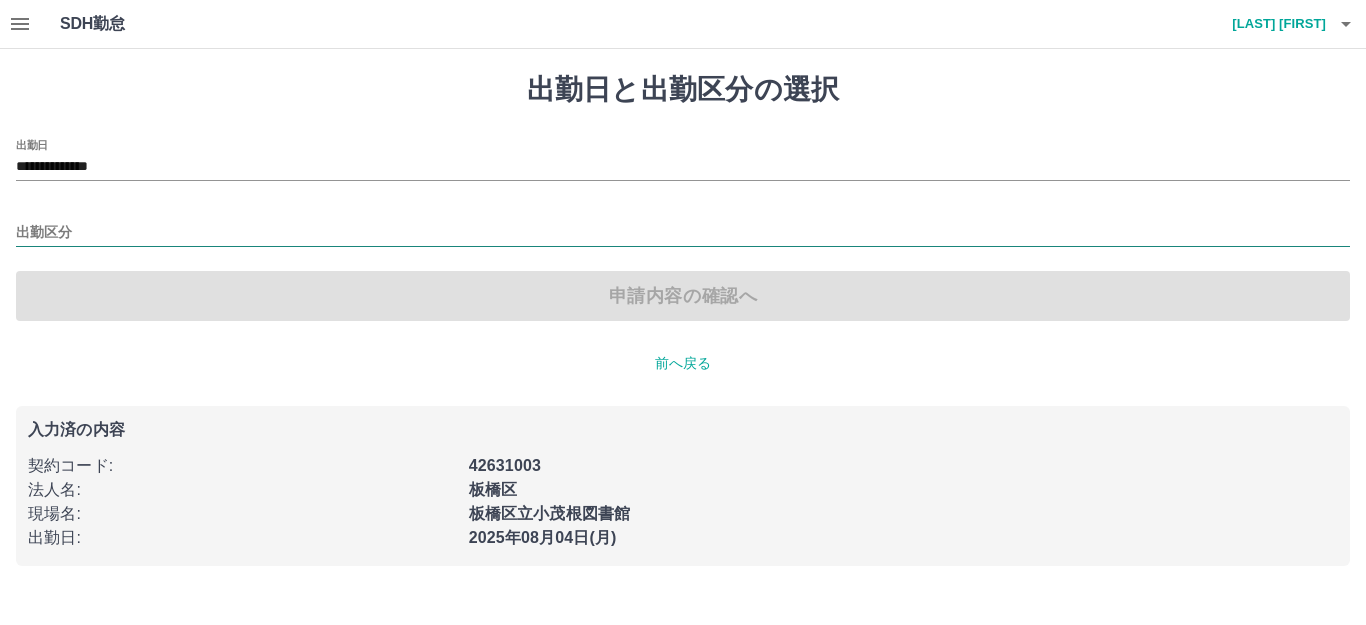 click on "出勤区分" at bounding box center (683, 233) 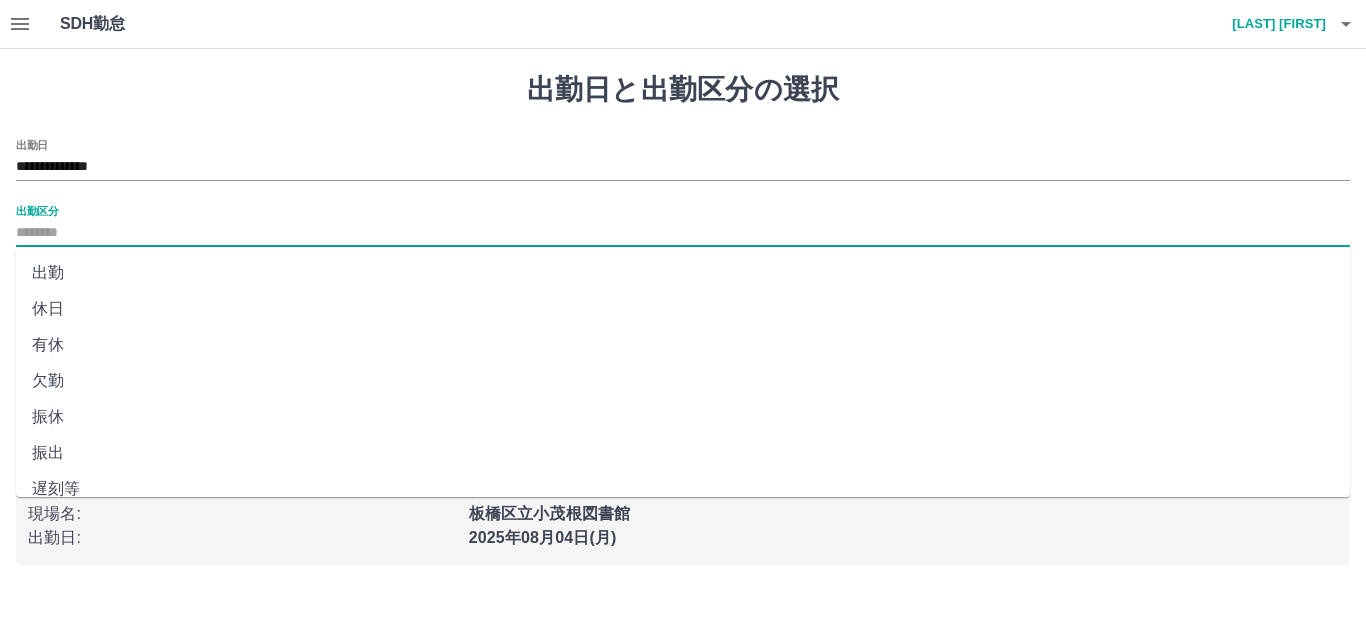 click on "出勤" at bounding box center [683, 273] 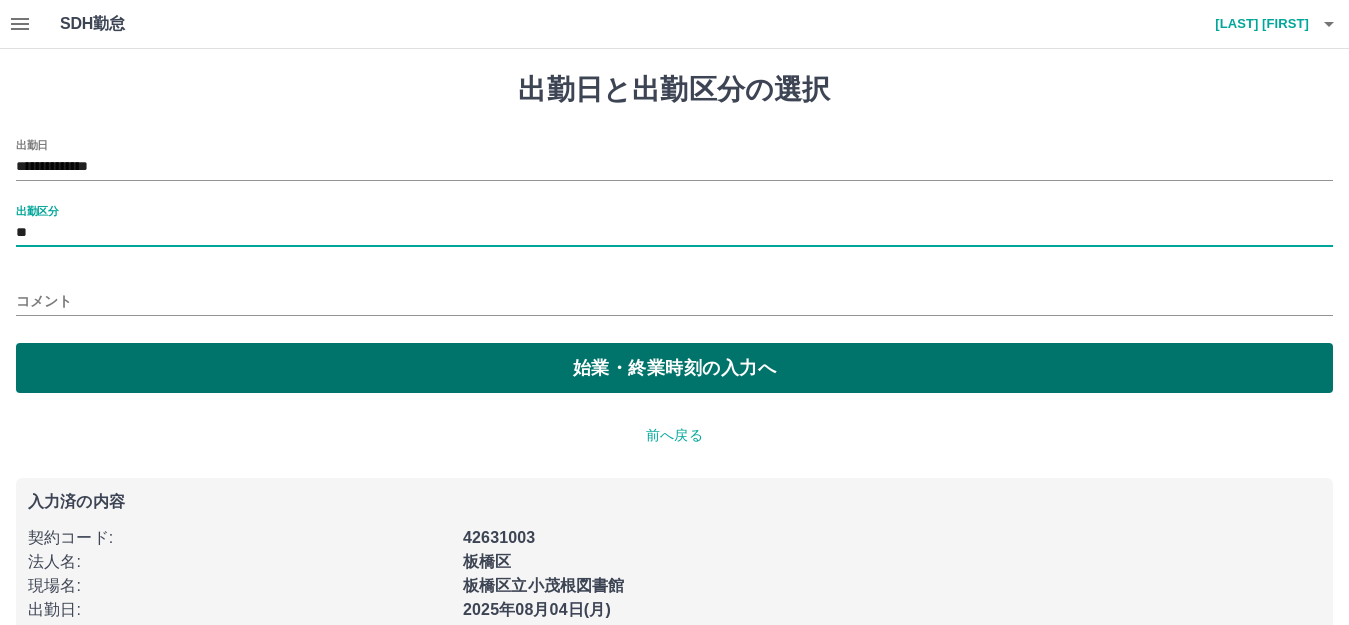 click on "始業・終業時刻の入力へ" at bounding box center [674, 368] 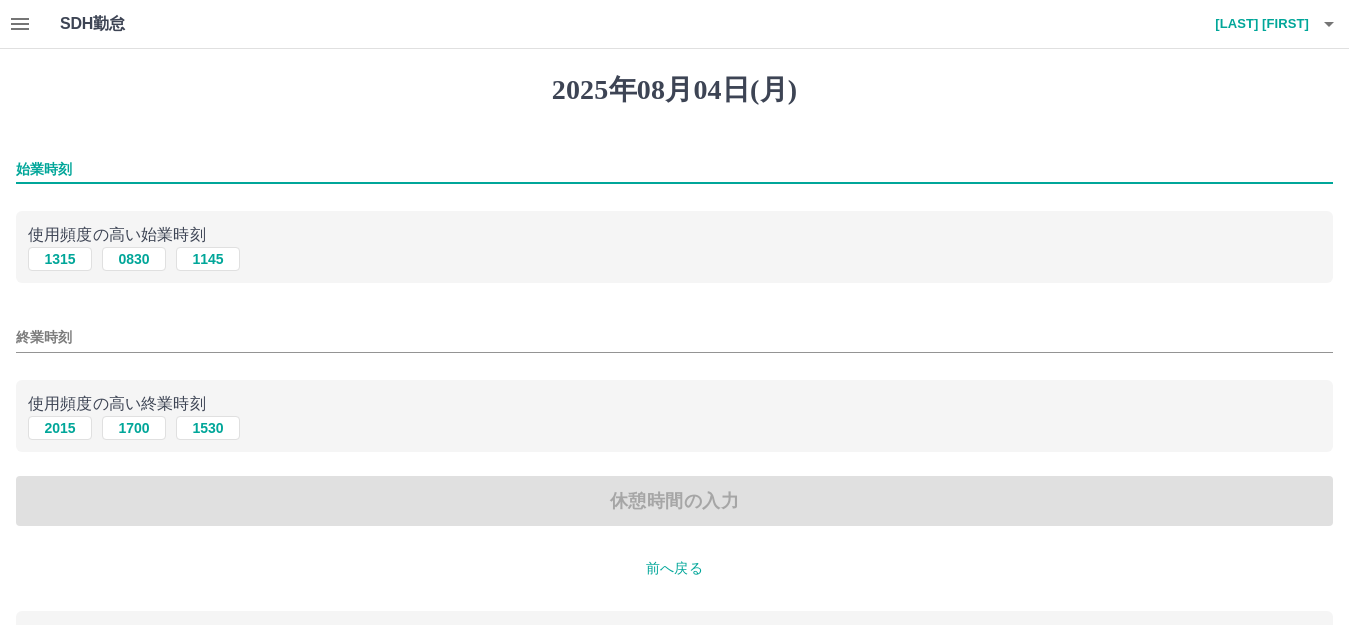 click on "始業時刻" at bounding box center [674, 169] 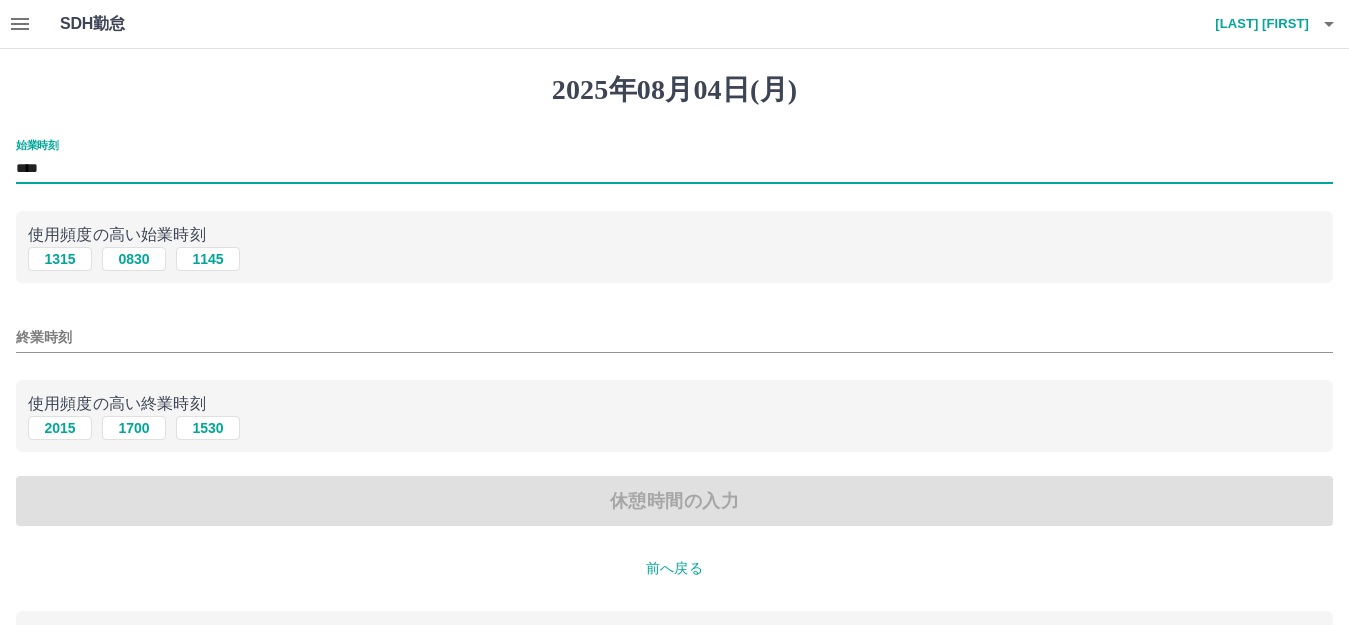 type on "****" 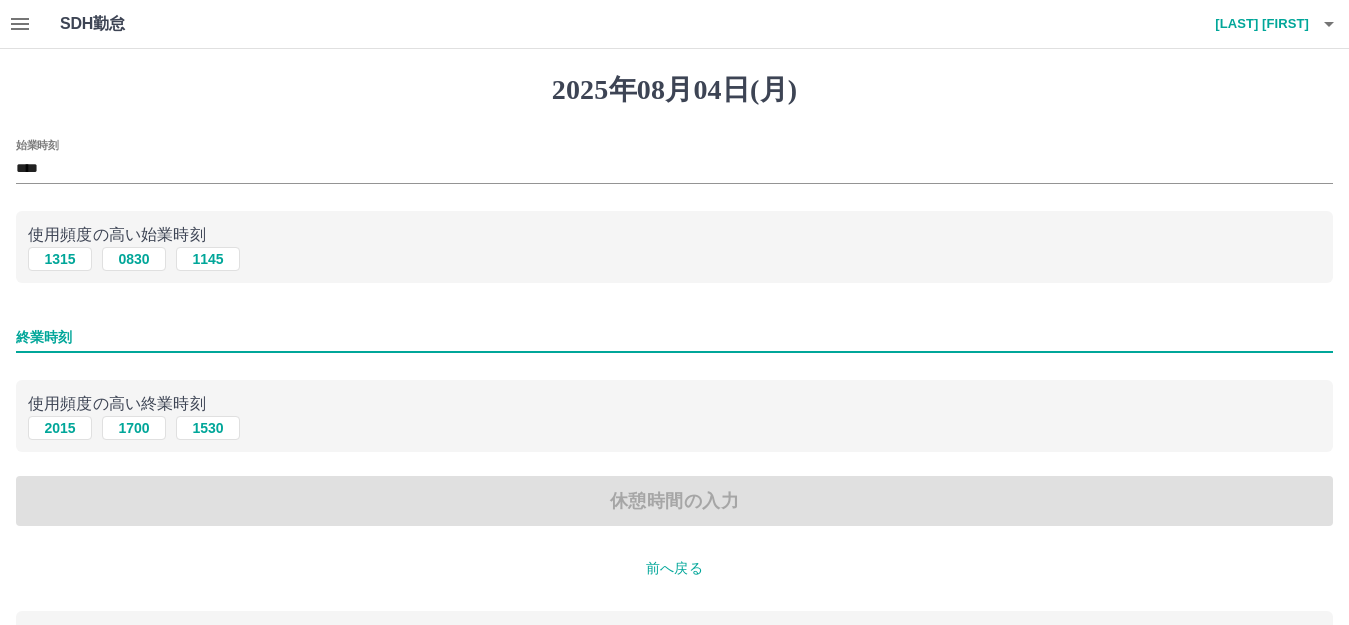 click on "休憩時間の入力" at bounding box center (674, 501) 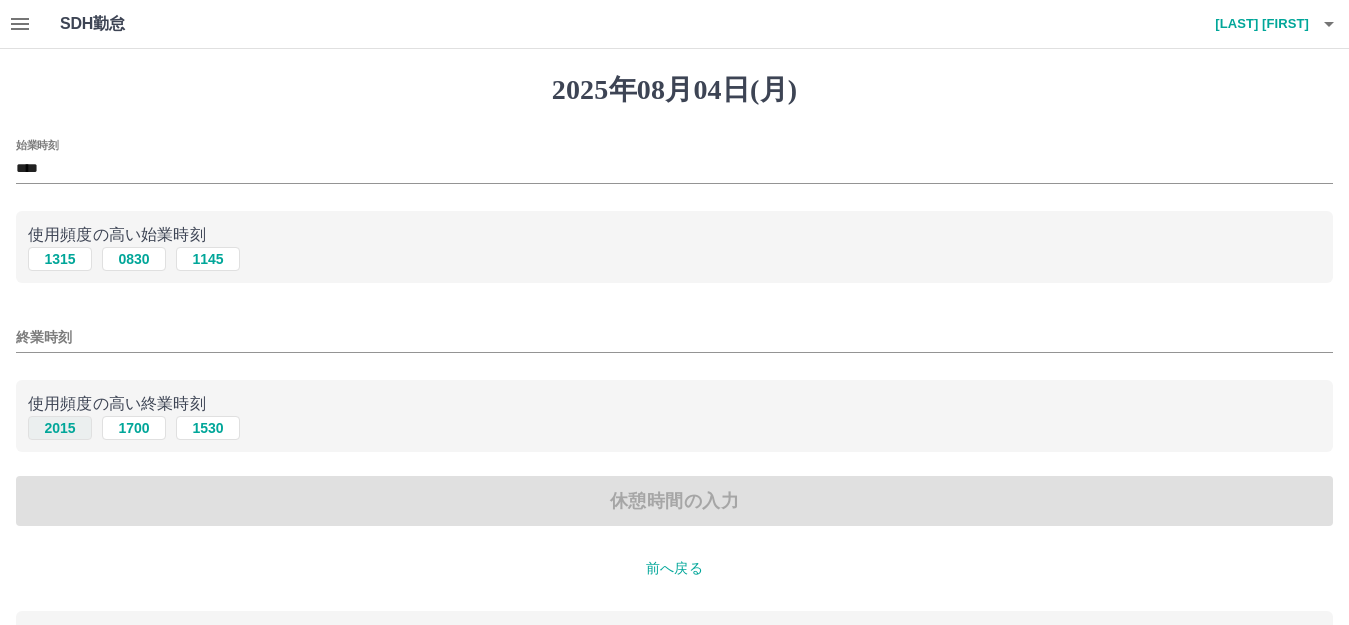 click on "2015" at bounding box center [60, 428] 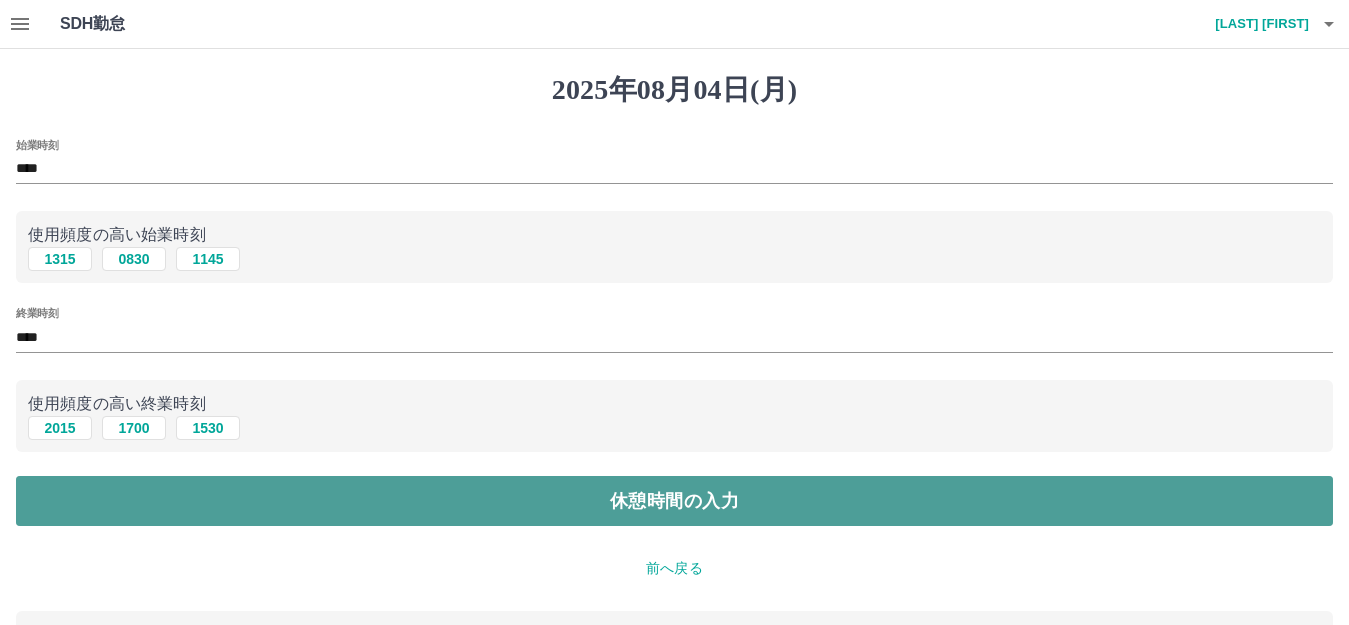 click on "休憩時間の入力" at bounding box center [674, 501] 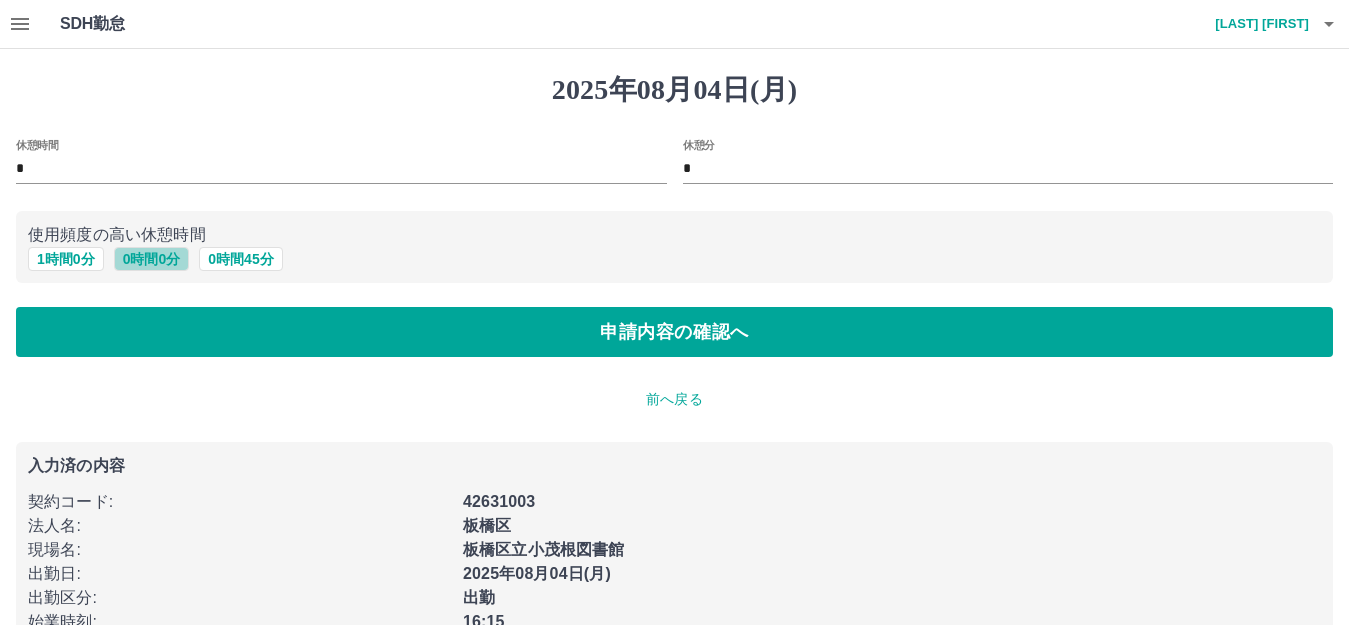 click on "0 時間 0 分" at bounding box center [152, 259] 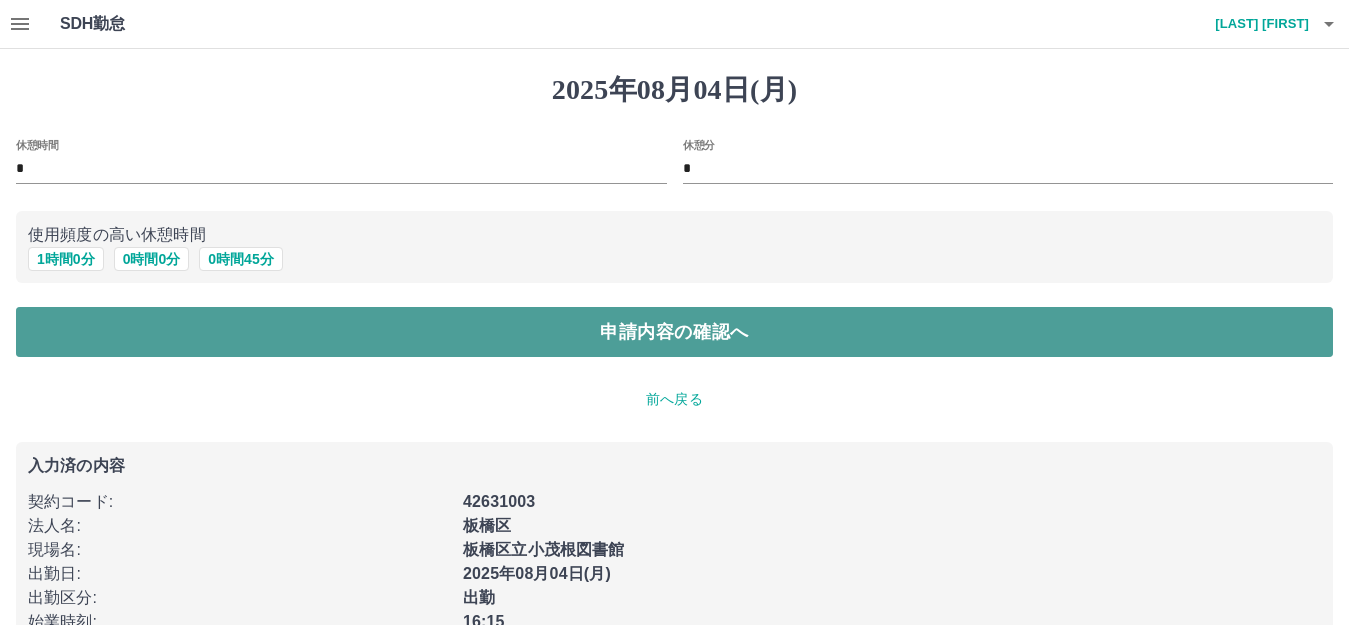 click on "申請内容の確認へ" at bounding box center [674, 332] 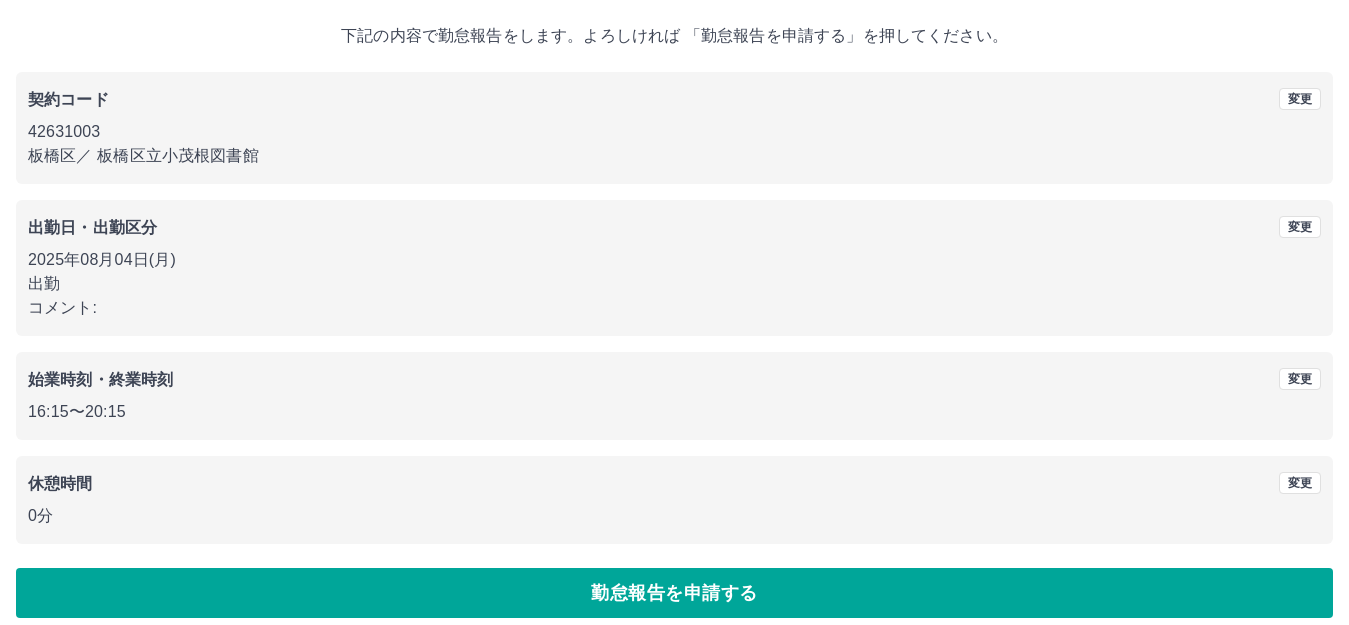 scroll, scrollTop: 124, scrollLeft: 0, axis: vertical 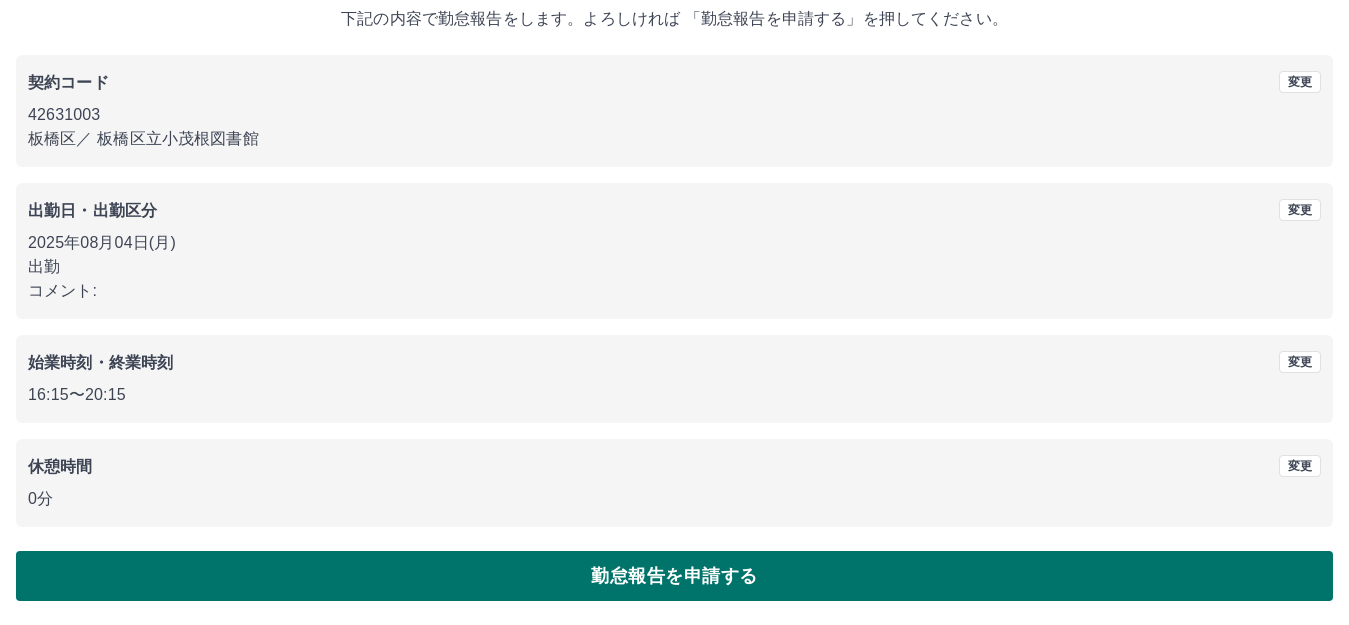 click on "勤怠報告を申請する" at bounding box center [674, 576] 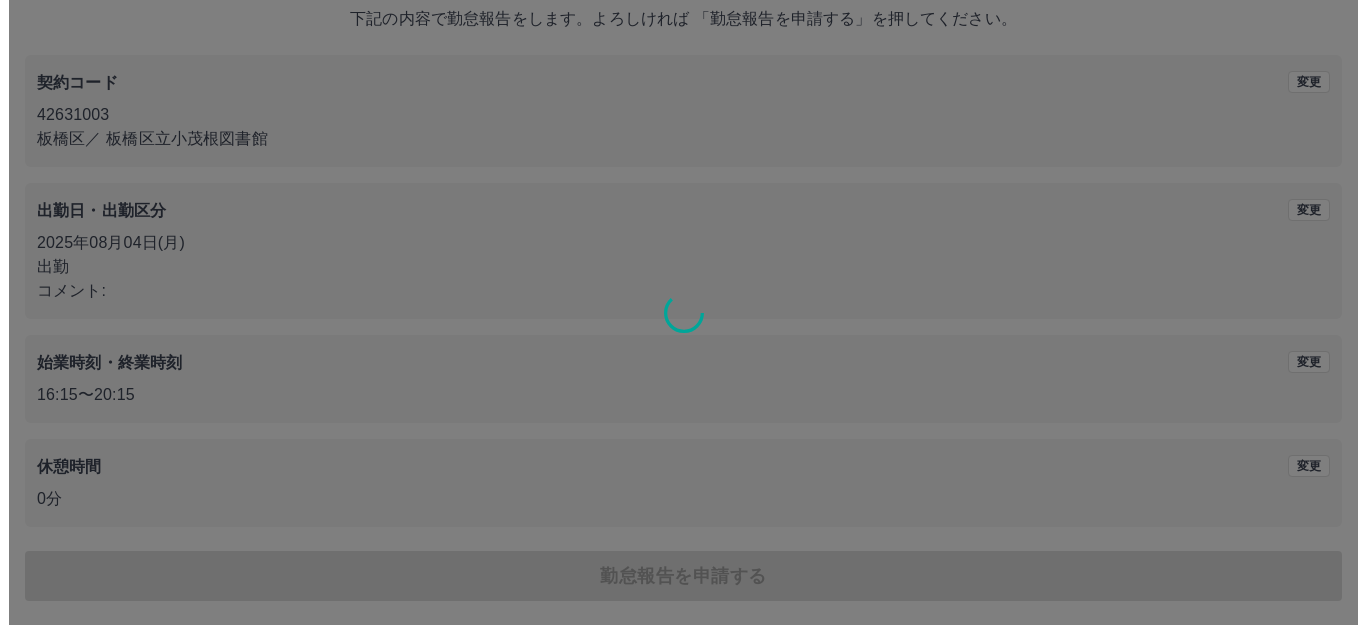 scroll, scrollTop: 0, scrollLeft: 0, axis: both 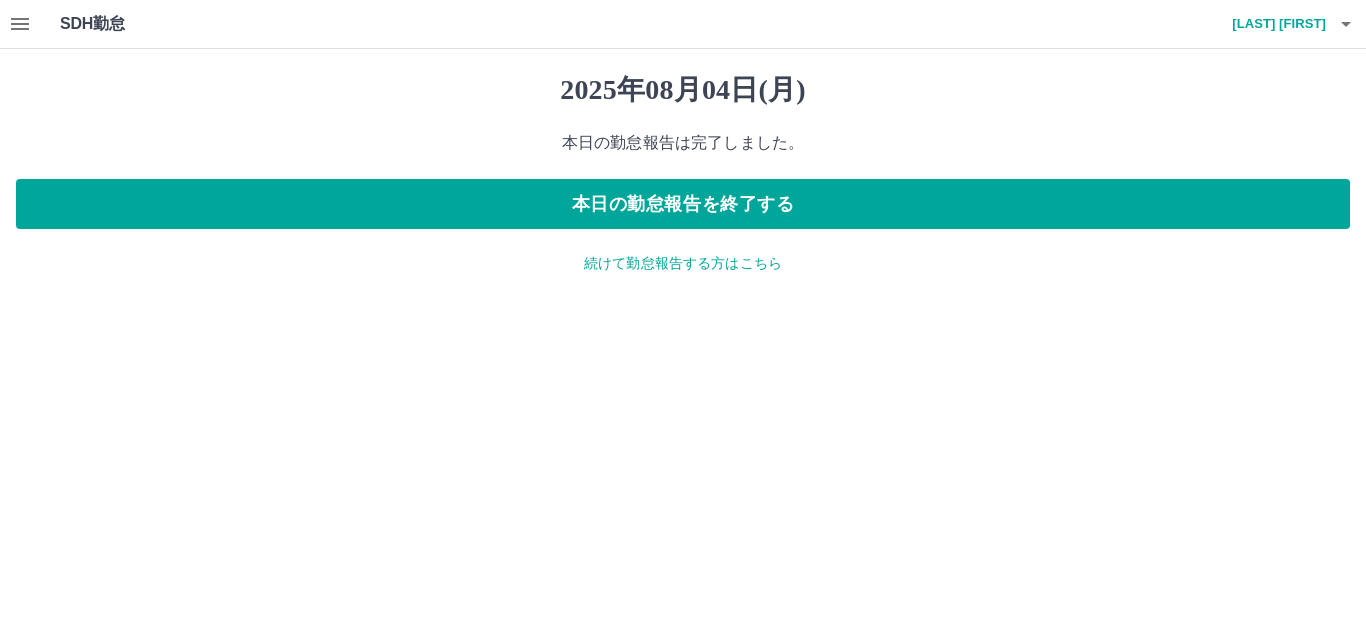 click on "続けて勤怠報告する方はこちら" at bounding box center [683, 263] 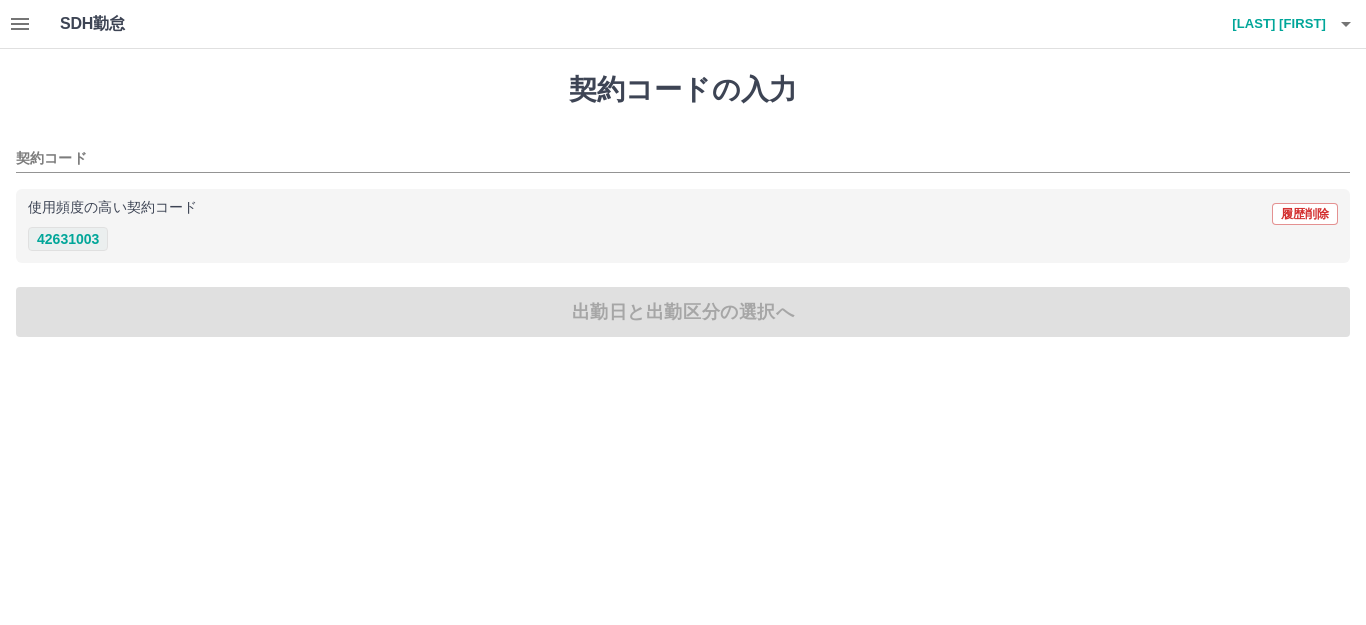 click on "42631003" at bounding box center [68, 239] 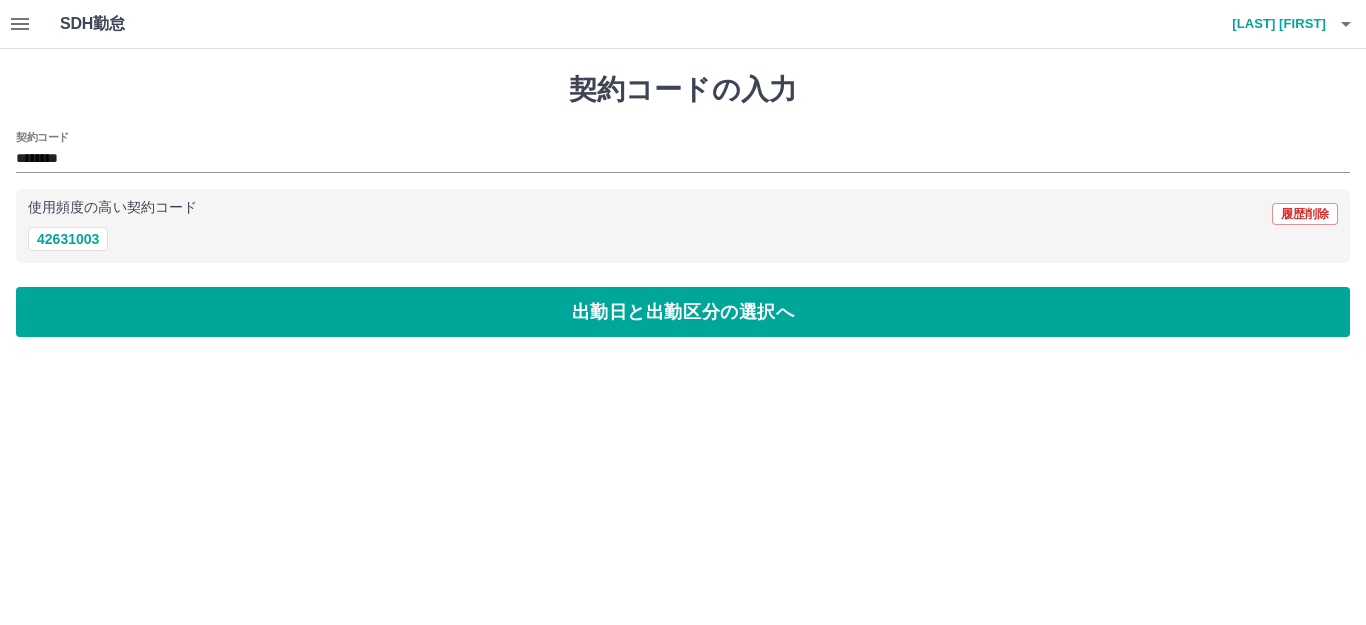 click on "契約コードの入力 契約コード ******** 使用頻度の高い契約コード 履歴削除 42631003 出勤日と出勤区分の選択へ" at bounding box center [683, 205] 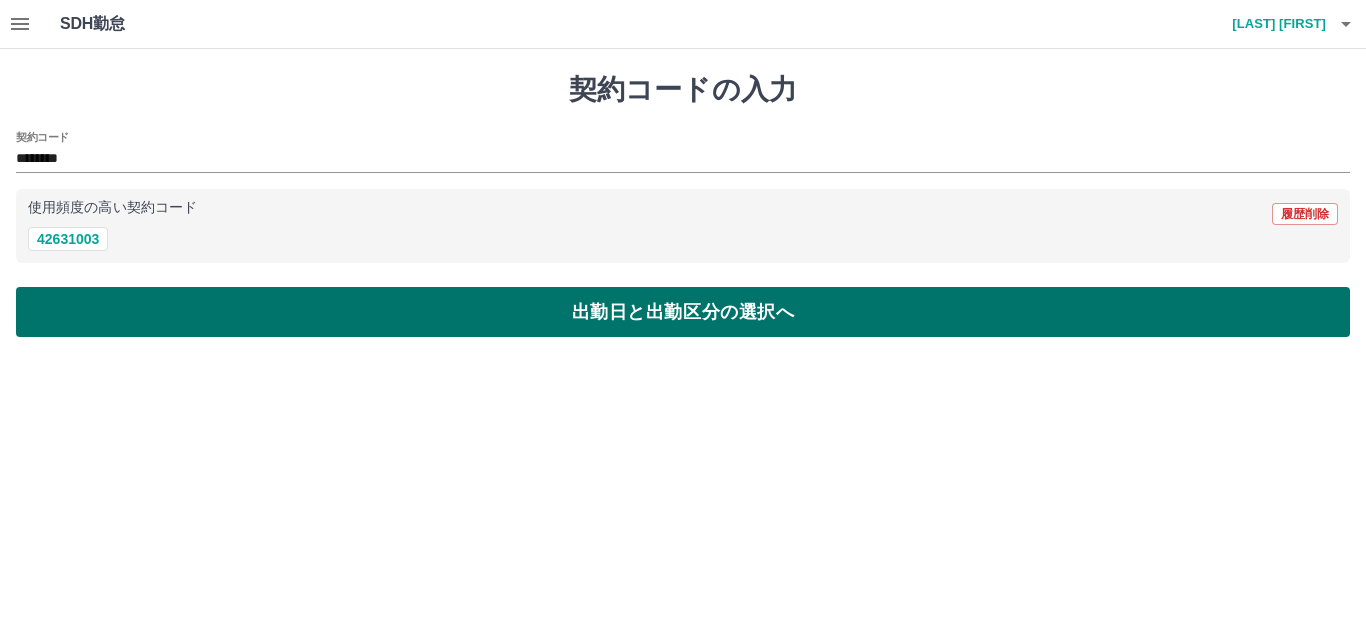 click on "出勤日と出勤区分の選択へ" at bounding box center [683, 312] 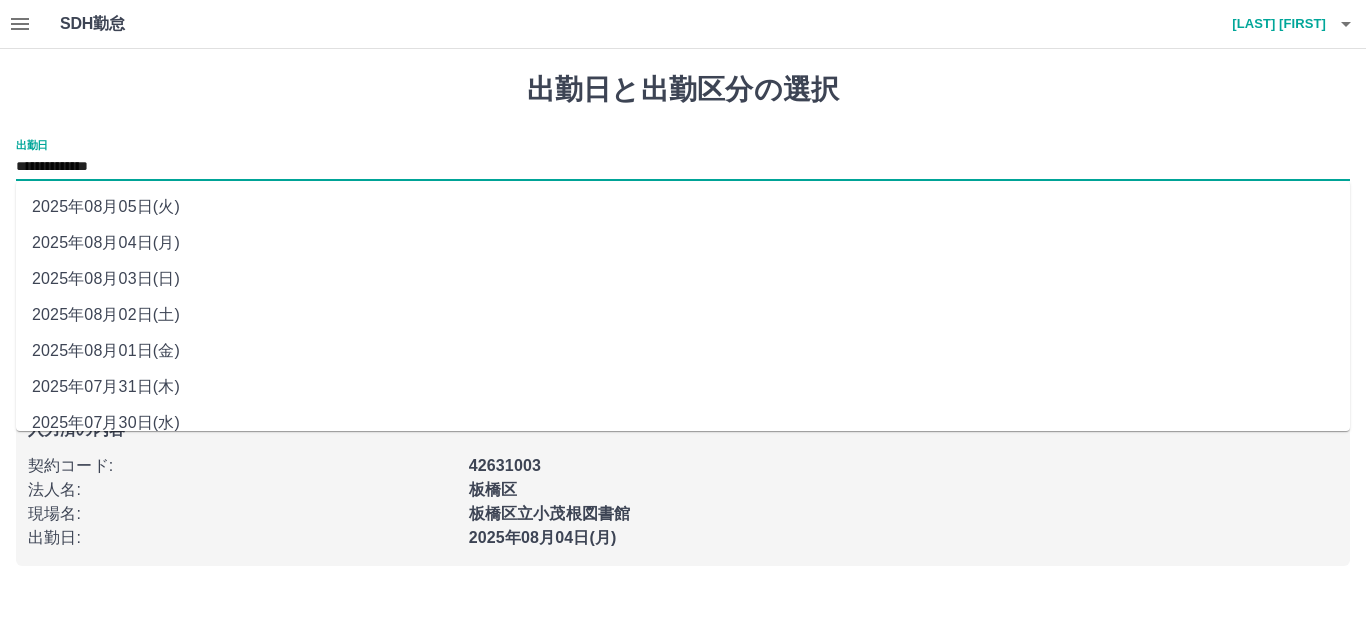 click on "**********" at bounding box center (683, 167) 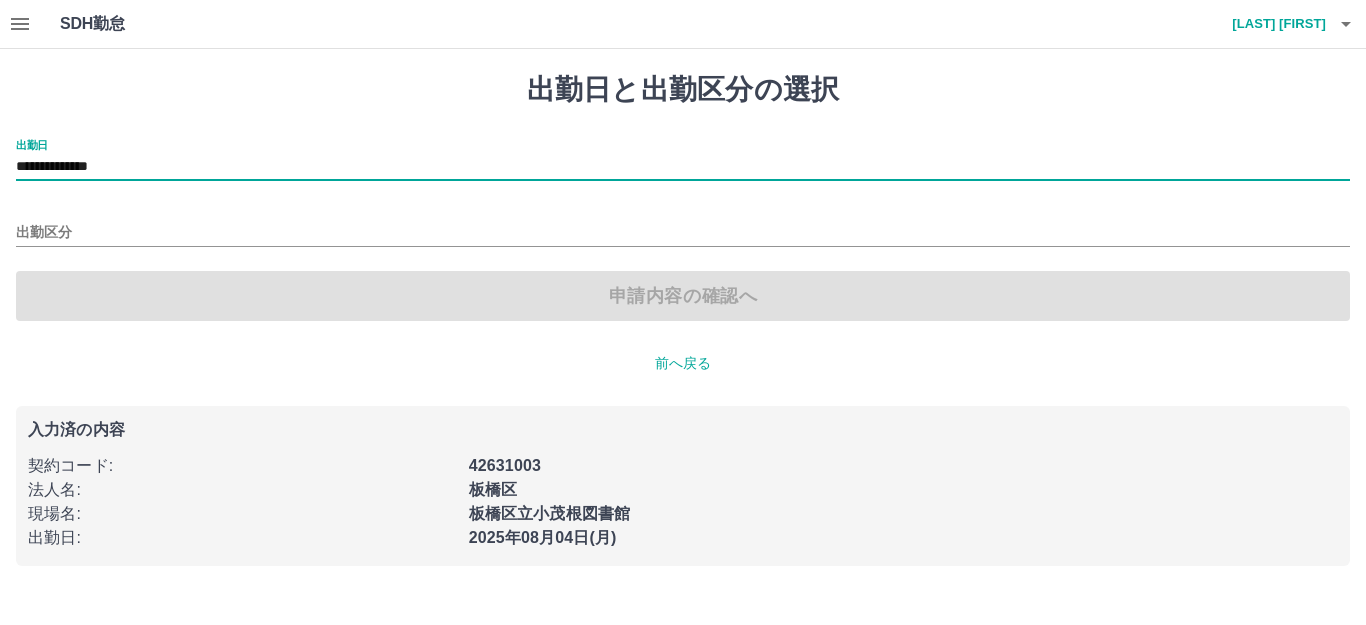 type on "**********" 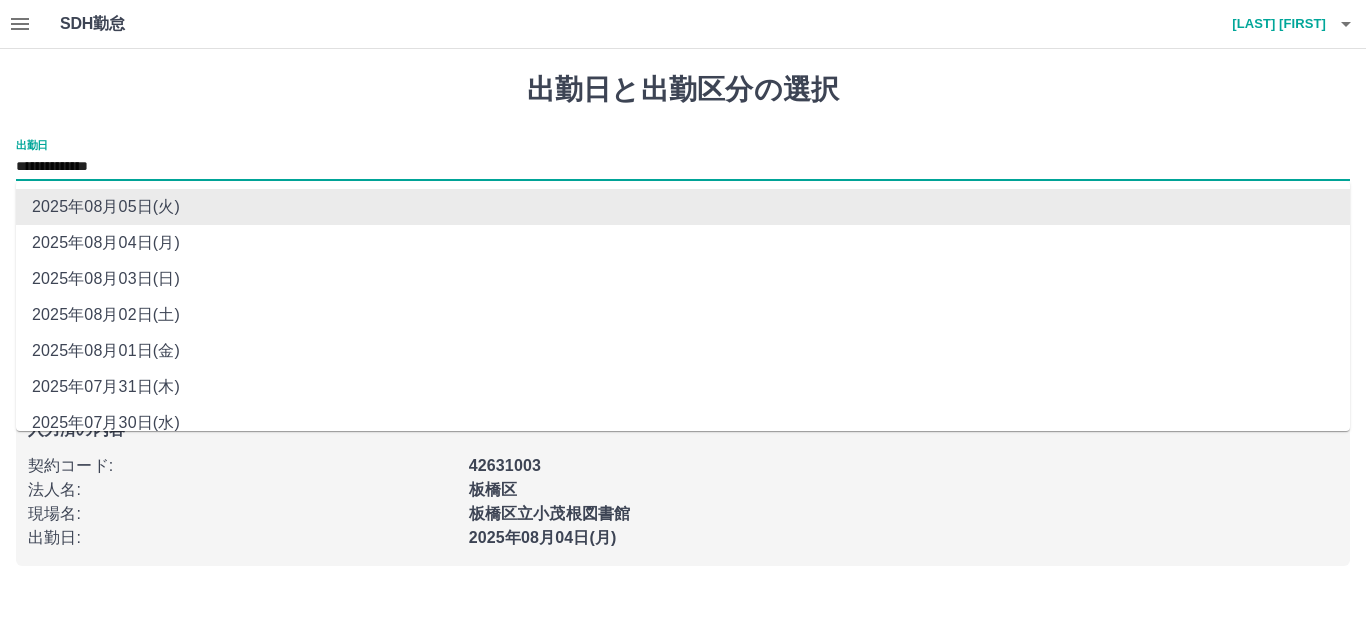 click on "**********" at bounding box center [683, 167] 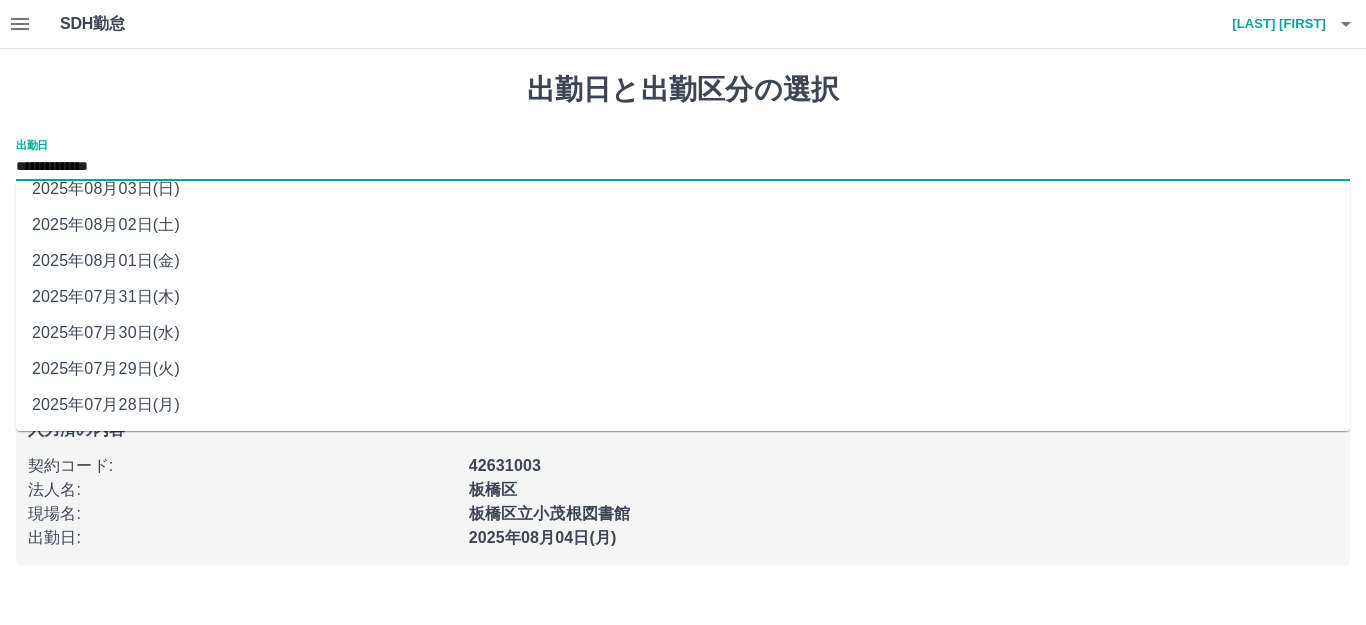 scroll, scrollTop: 0, scrollLeft: 0, axis: both 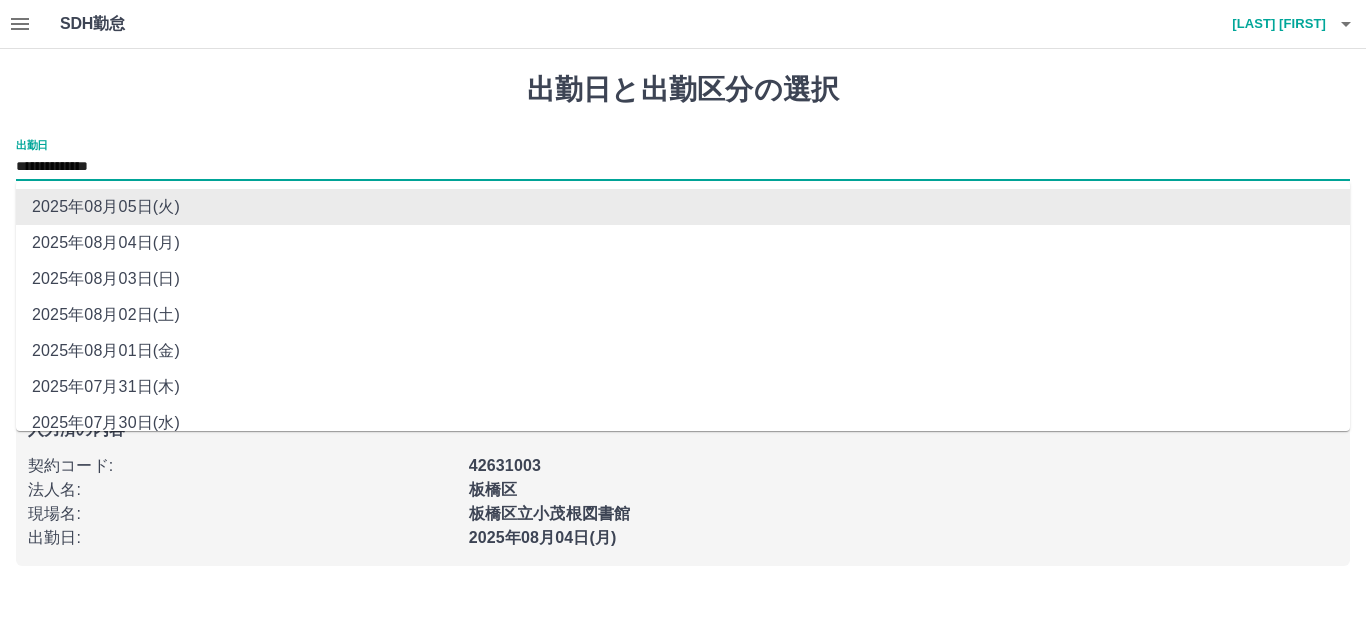 click on "2025年08月05日(火)" at bounding box center (683, 207) 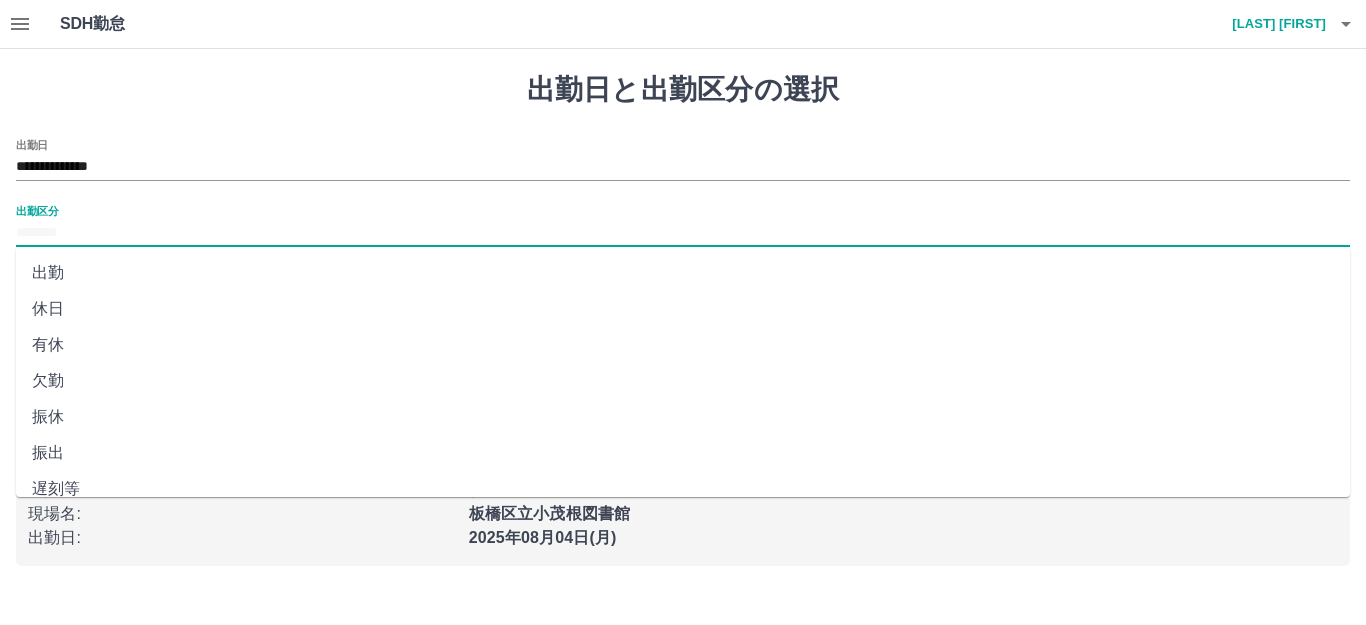 click on "出勤区分" at bounding box center (683, 233) 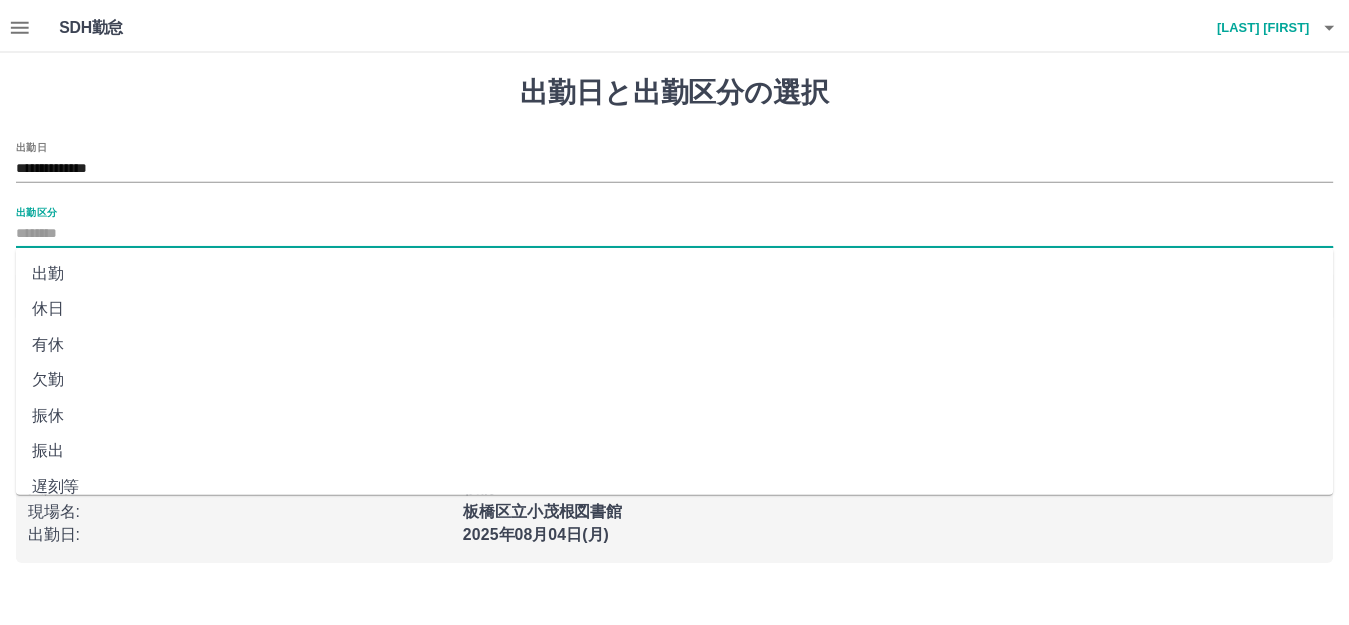 scroll, scrollTop: 414, scrollLeft: 0, axis: vertical 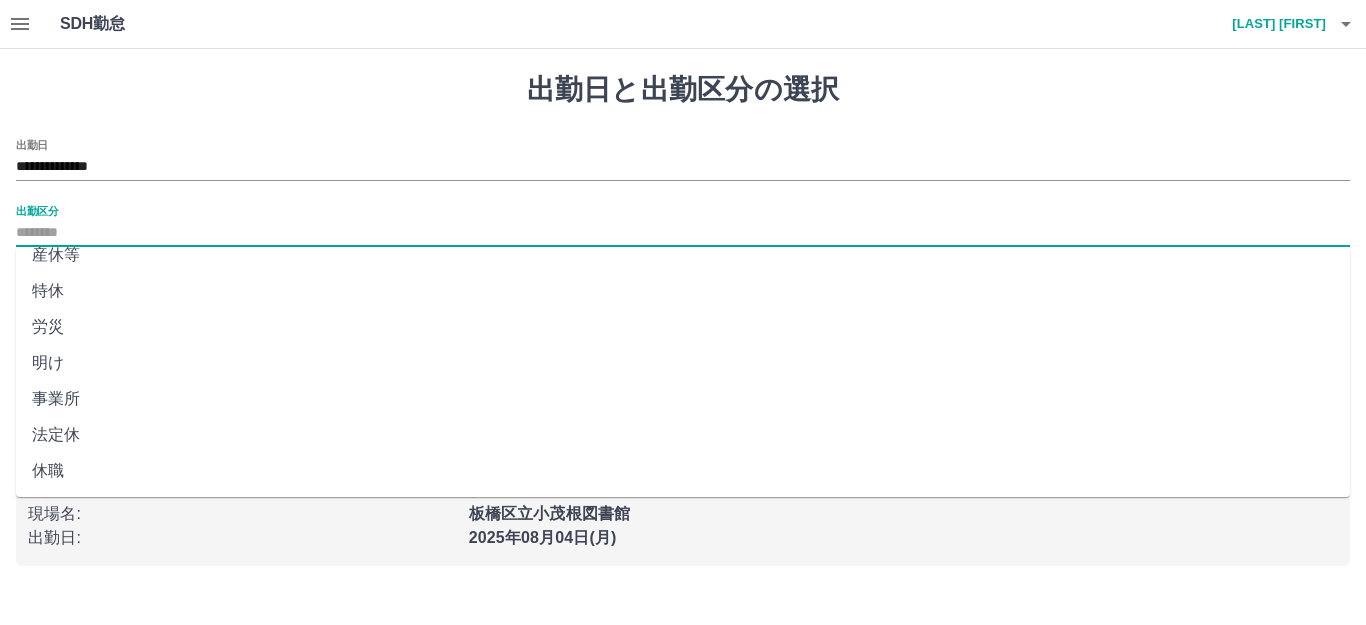 click on "法定休" at bounding box center (683, 435) 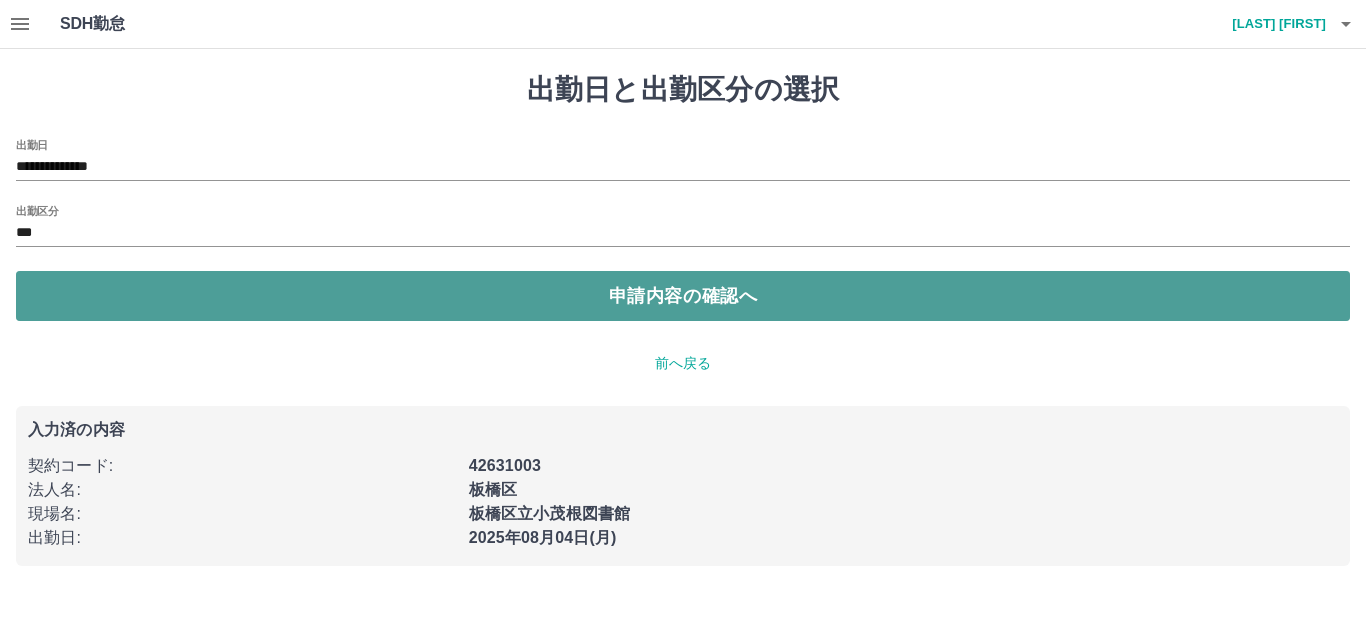 click on "申請内容の確認へ" at bounding box center [683, 296] 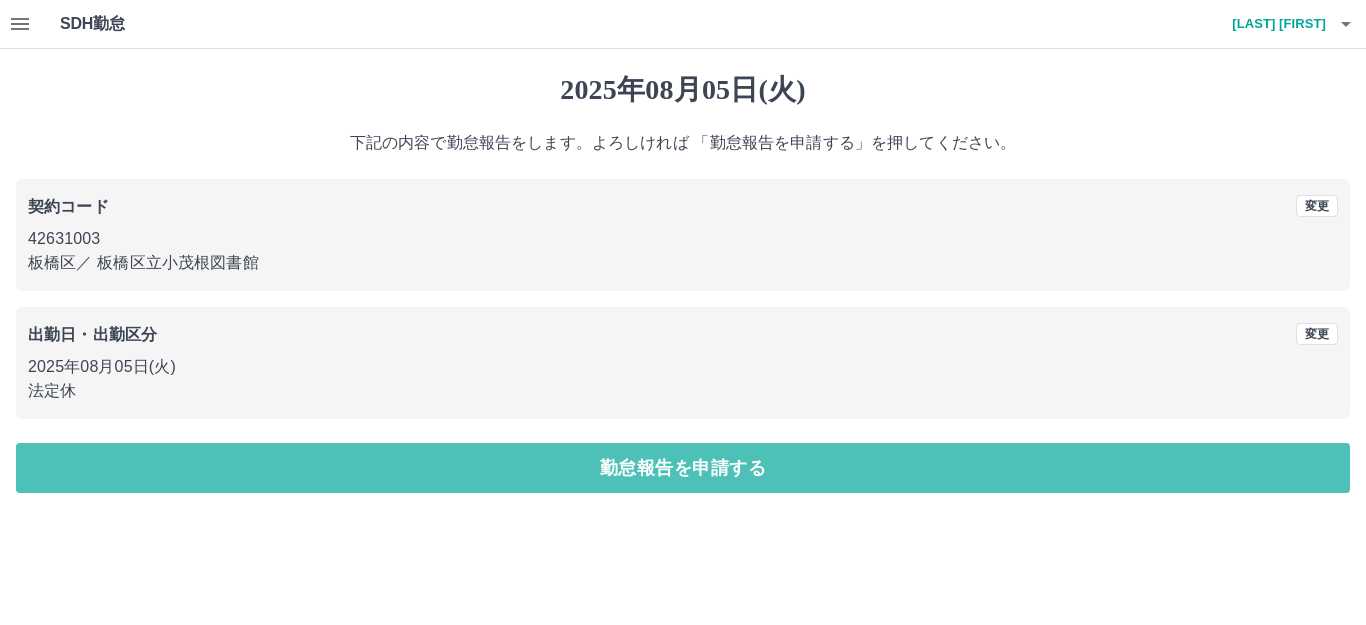 click on "勤怠報告を申請する" at bounding box center (683, 468) 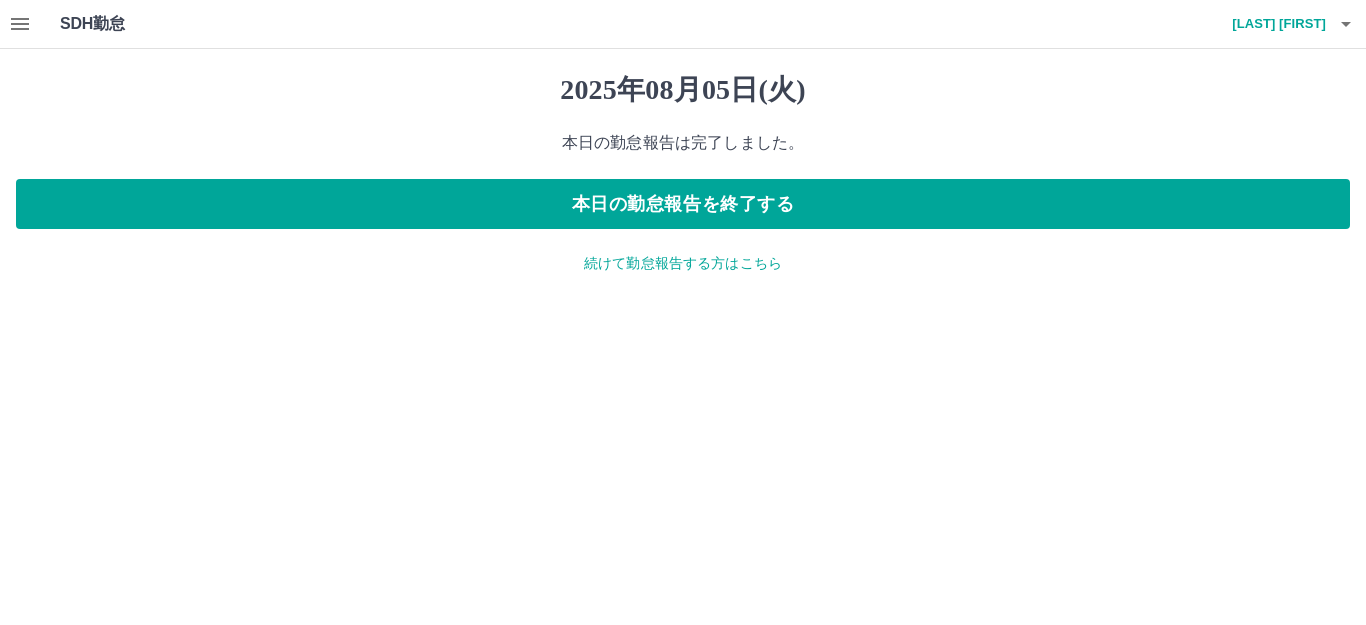 click on "続けて勤怠報告する方はこちら" at bounding box center (683, 263) 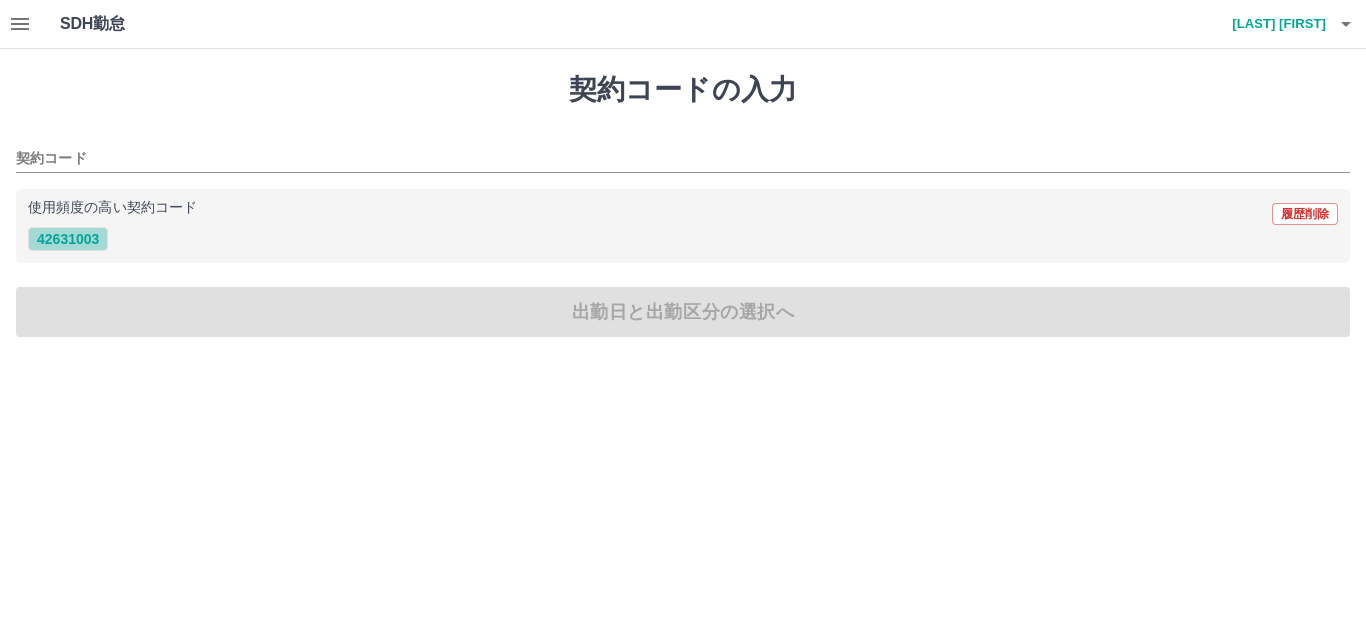 click on "42631003" at bounding box center [68, 239] 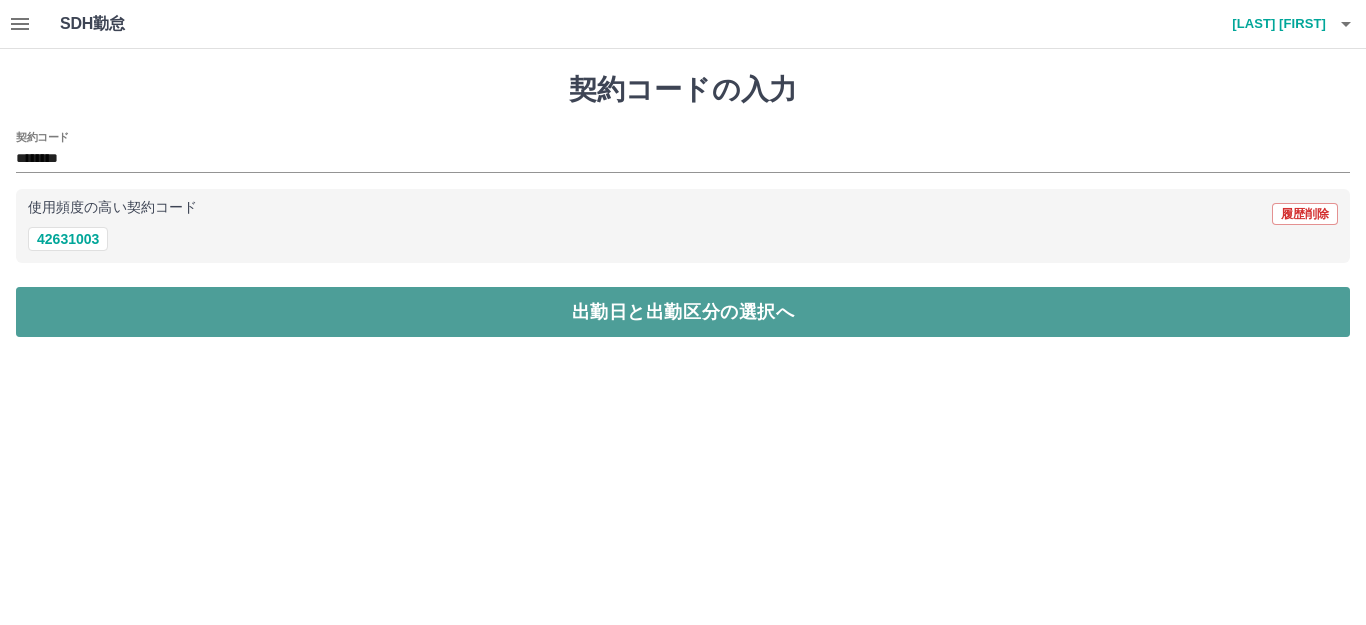 click on "出勤日と出勤区分の選択へ" at bounding box center [683, 312] 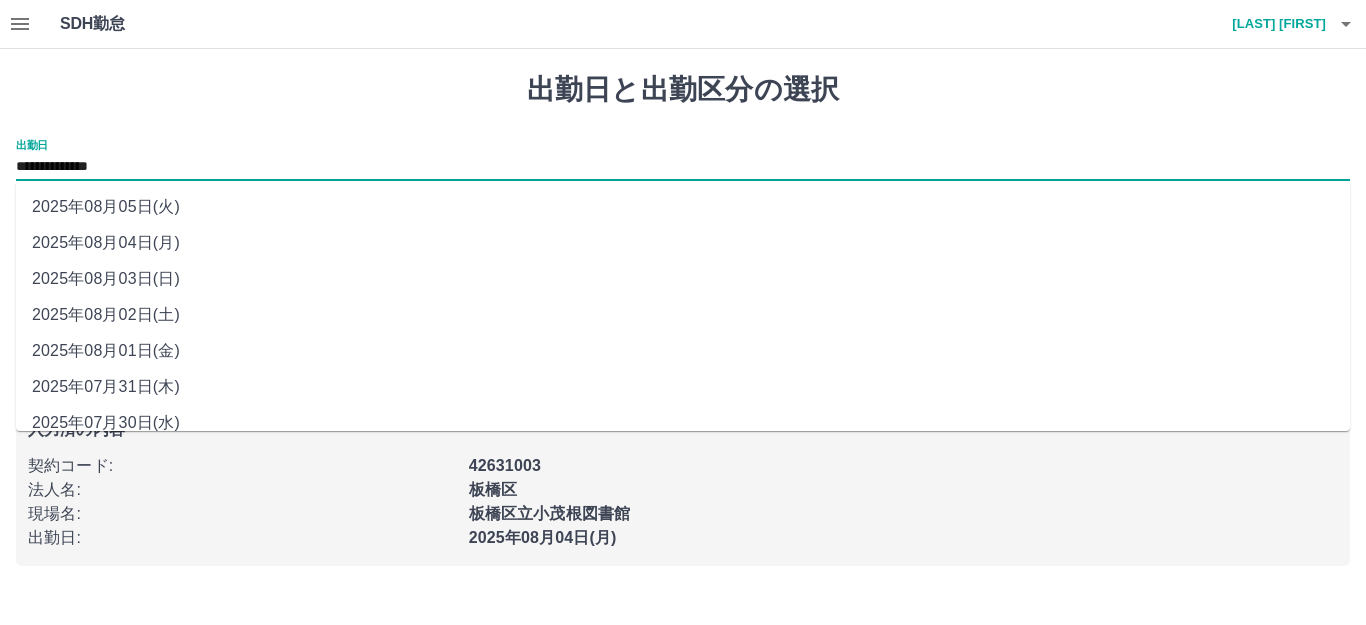 click on "**********" at bounding box center [683, 167] 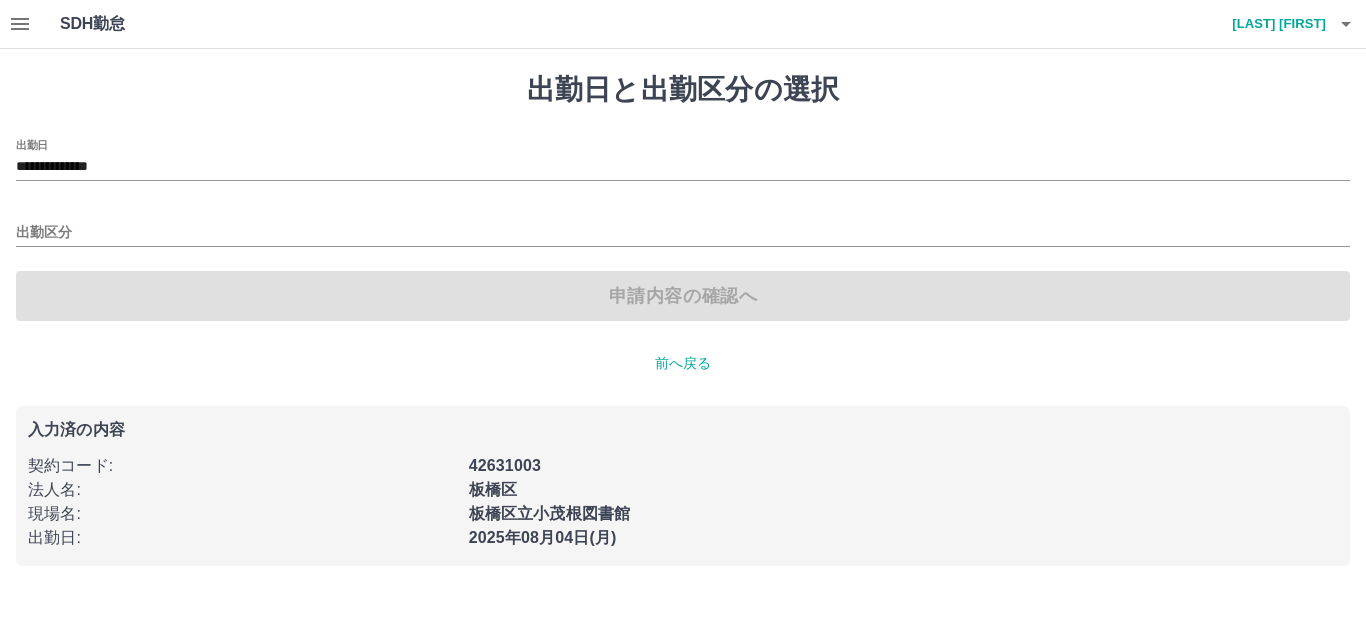 click on "前へ戻る" at bounding box center (683, 363) 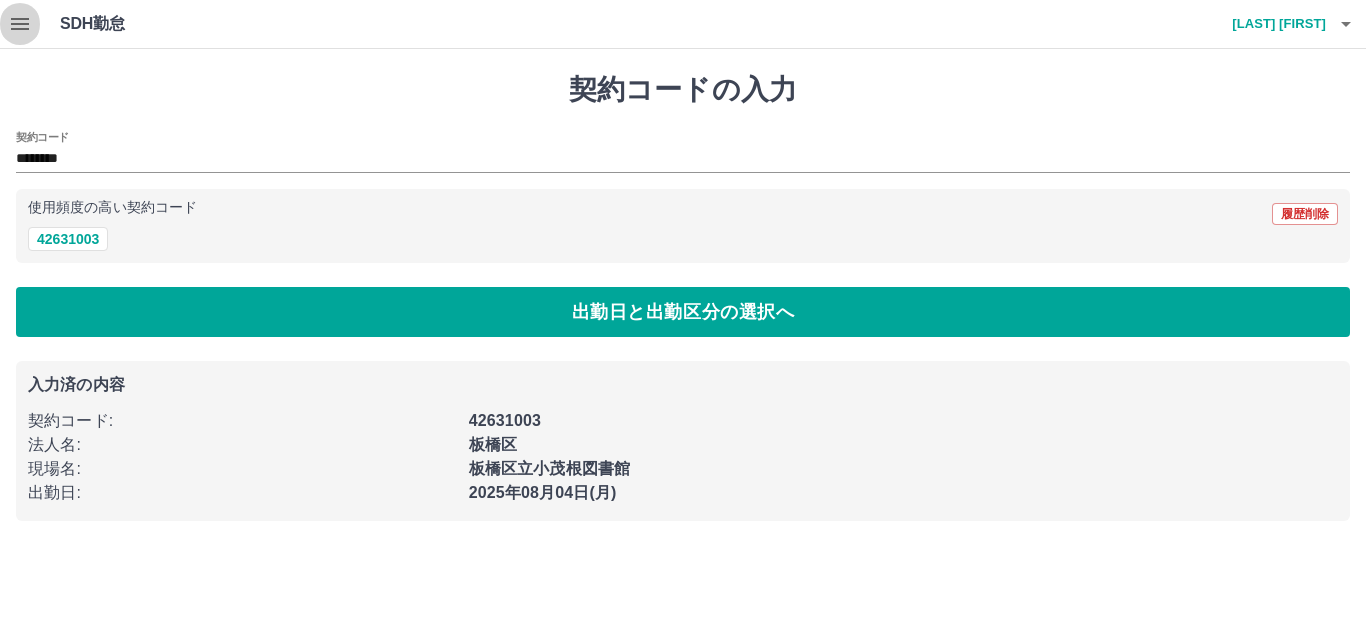 click 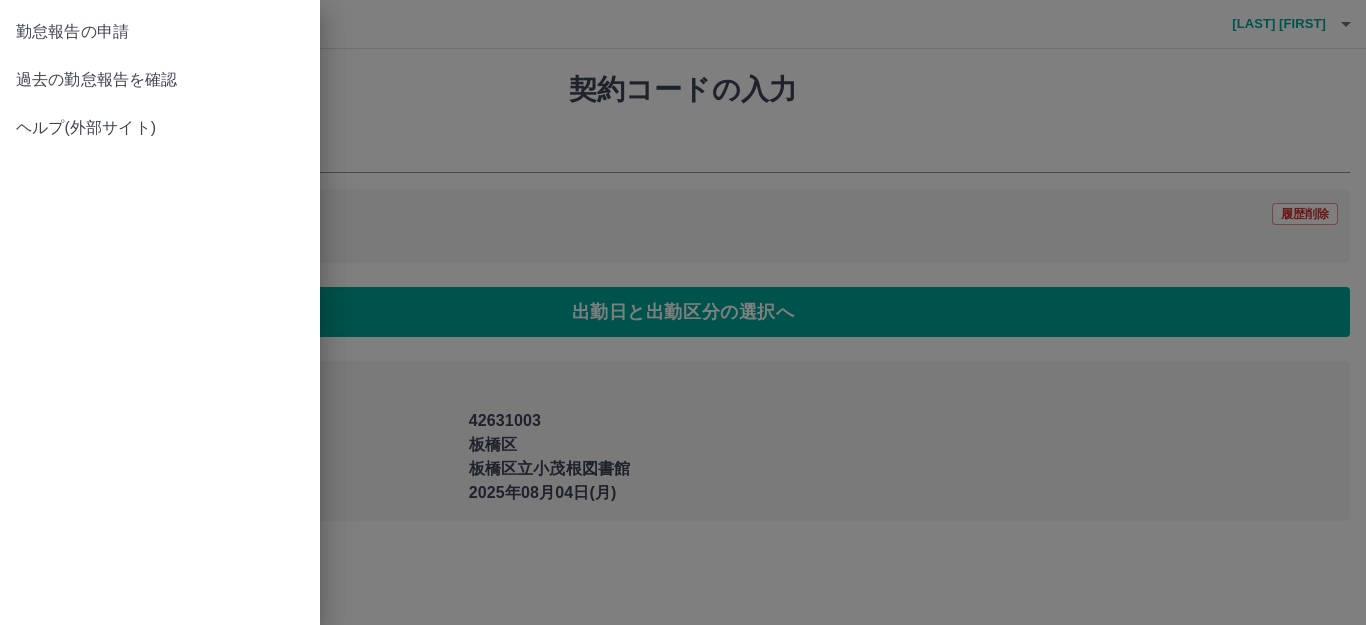 click on "過去の勤怠報告を確認" at bounding box center (160, 80) 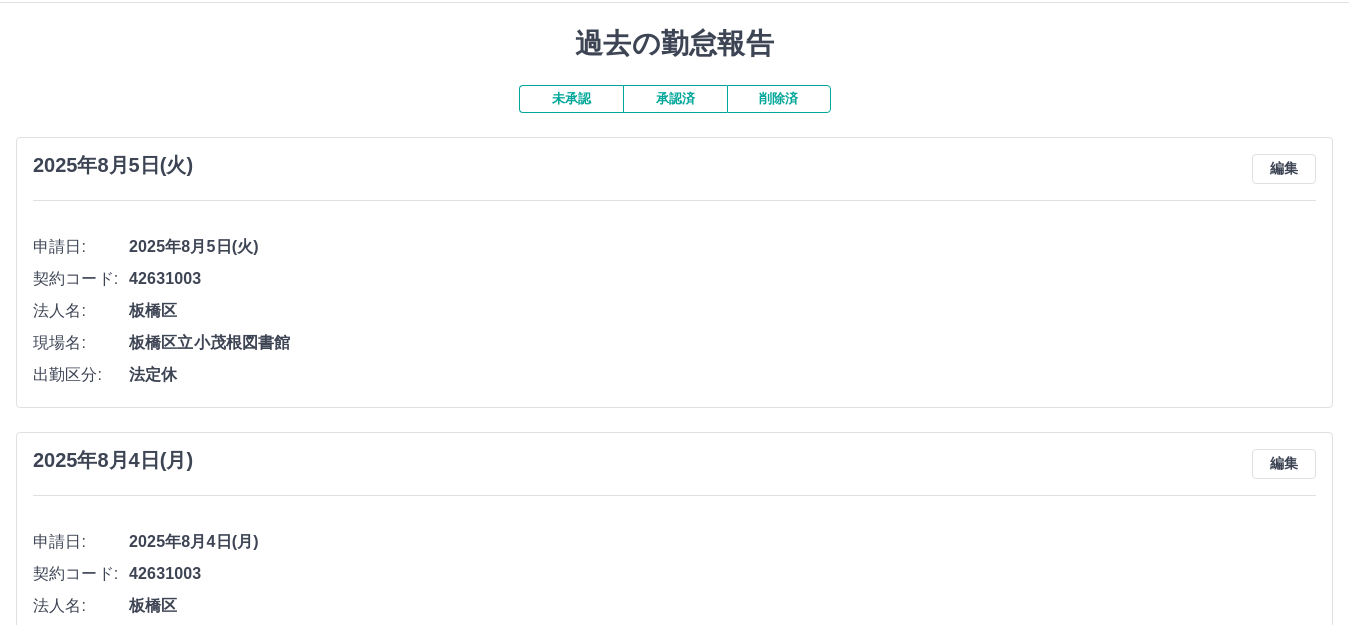 scroll, scrollTop: 1, scrollLeft: 0, axis: vertical 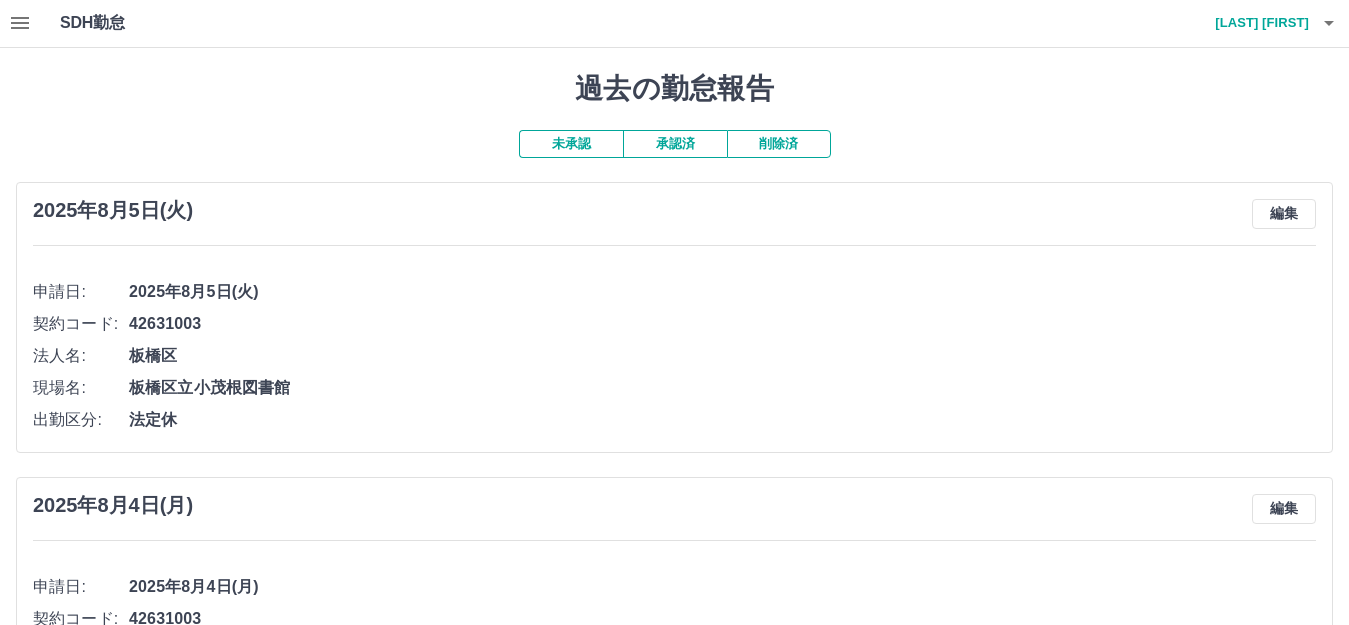 click on "承認済" at bounding box center [675, 144] 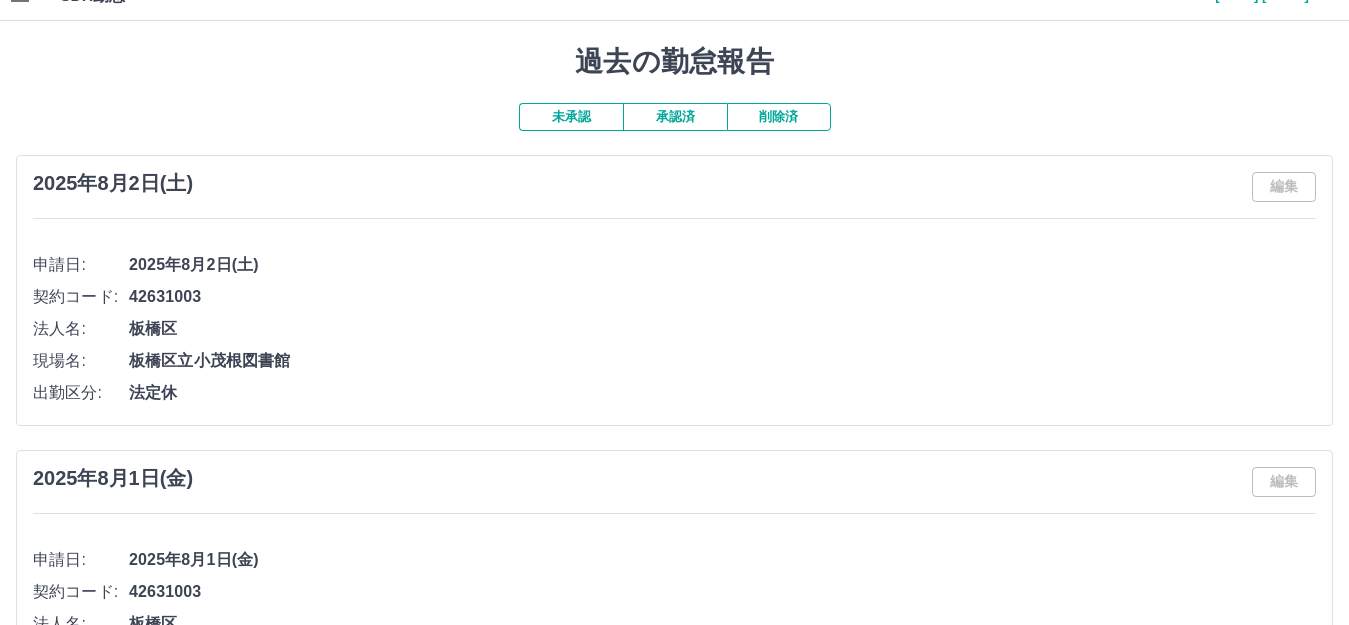 scroll, scrollTop: 0, scrollLeft: 0, axis: both 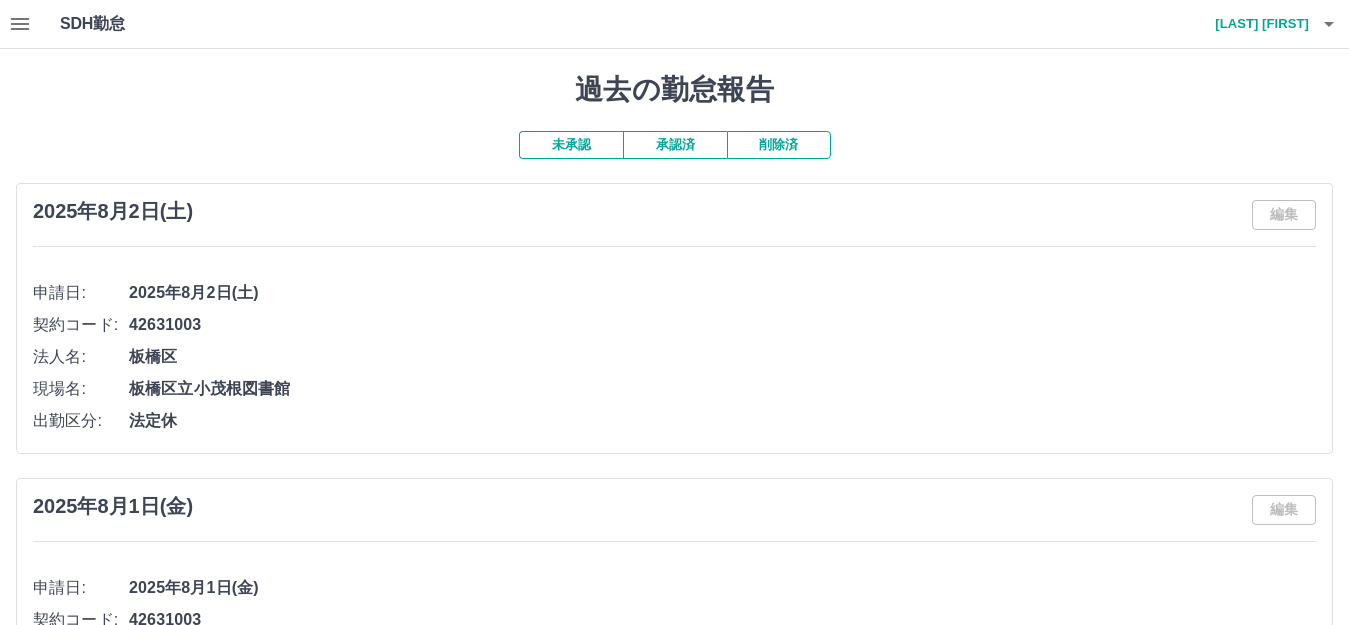click on "未承認" at bounding box center (571, 145) 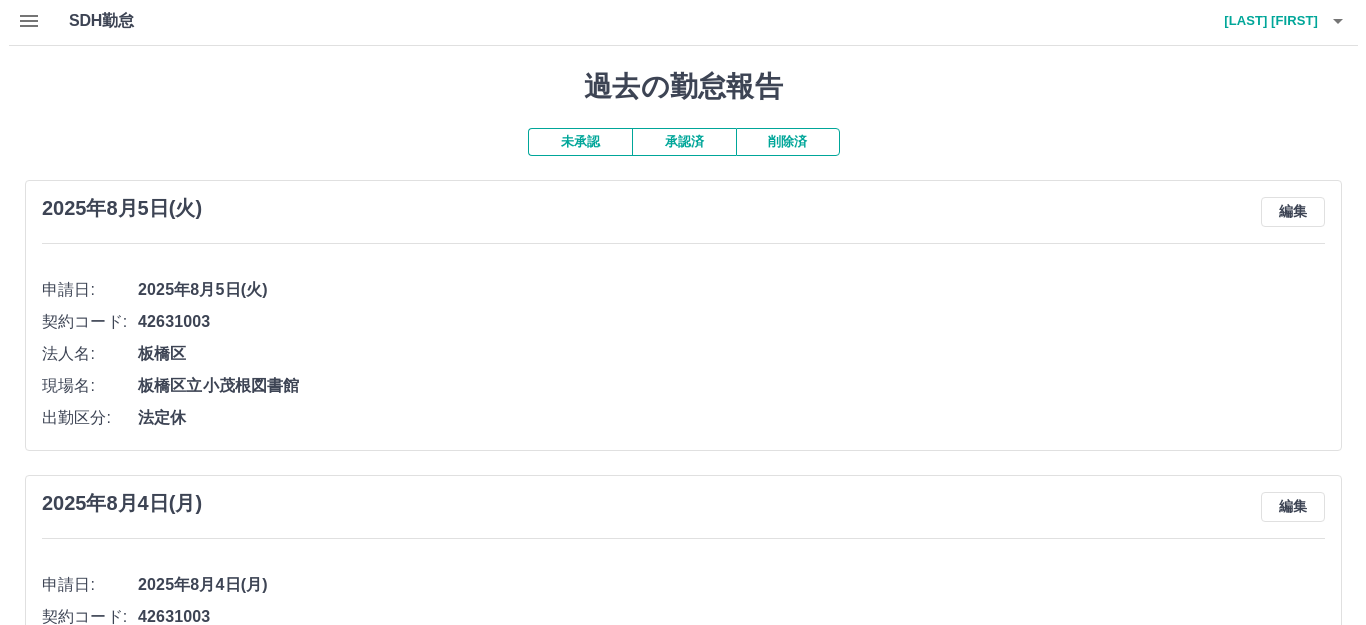 scroll, scrollTop: 0, scrollLeft: 0, axis: both 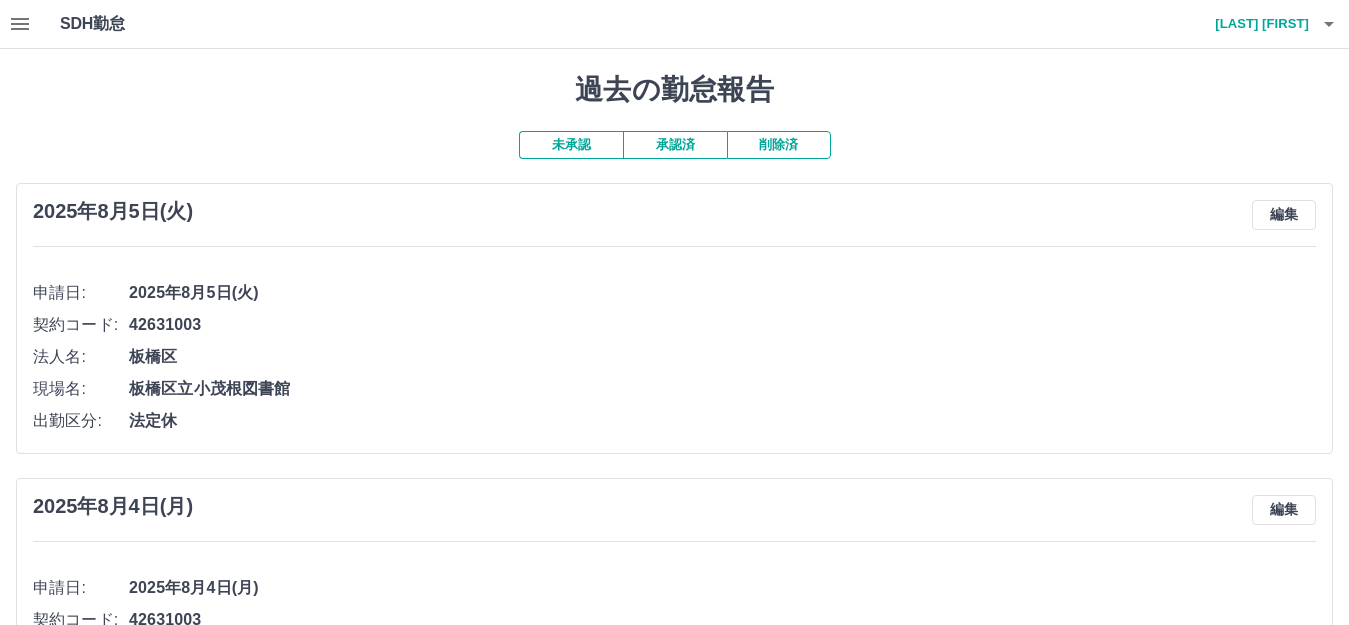 click on "SDH勤怠 西田　典子" at bounding box center (674, 24) 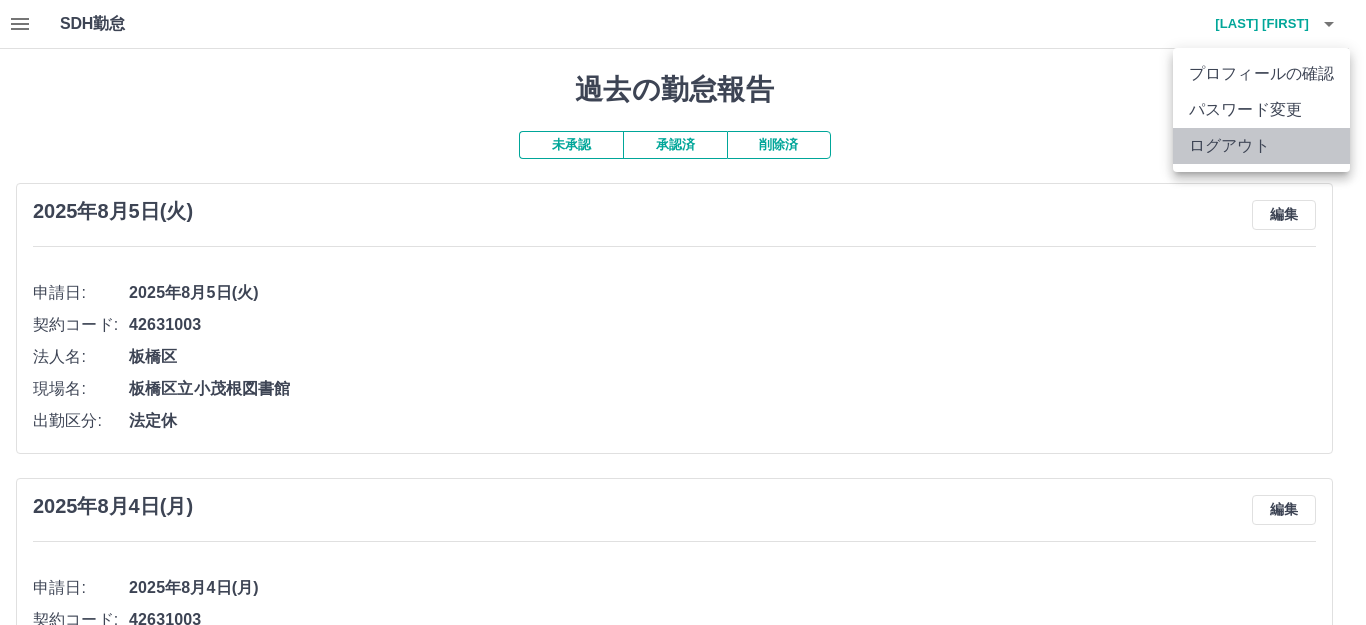 click on "ログアウト" at bounding box center [1261, 146] 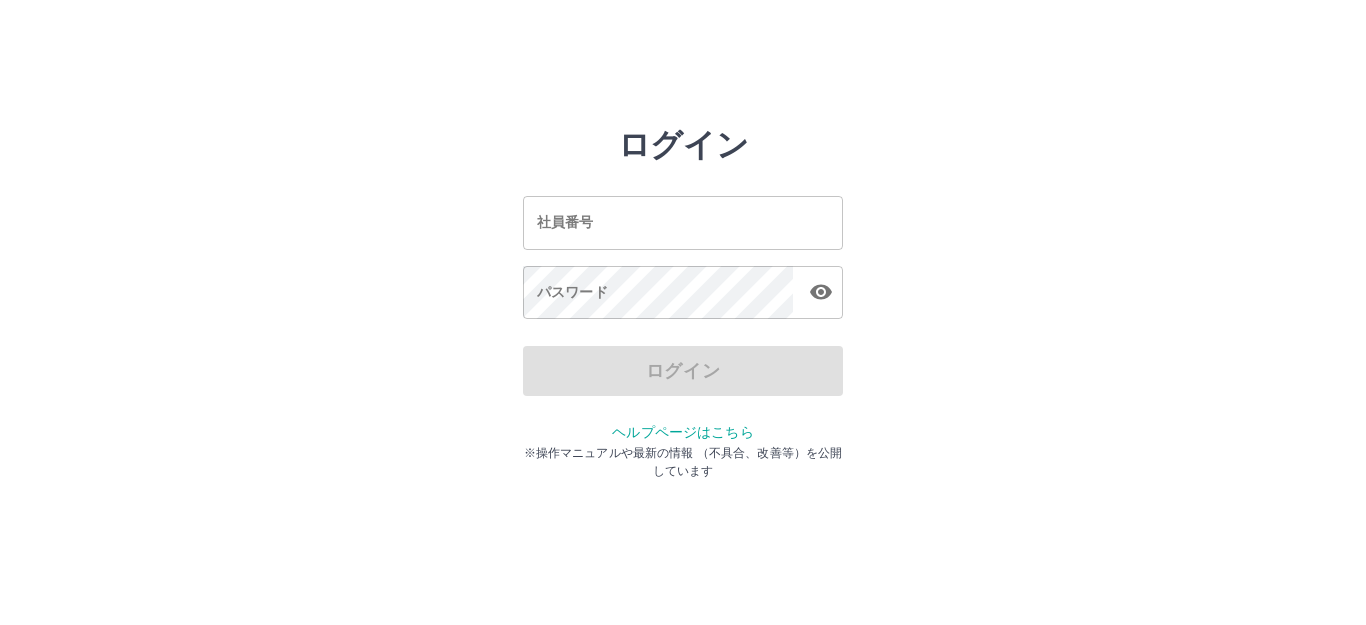 scroll, scrollTop: 0, scrollLeft: 0, axis: both 